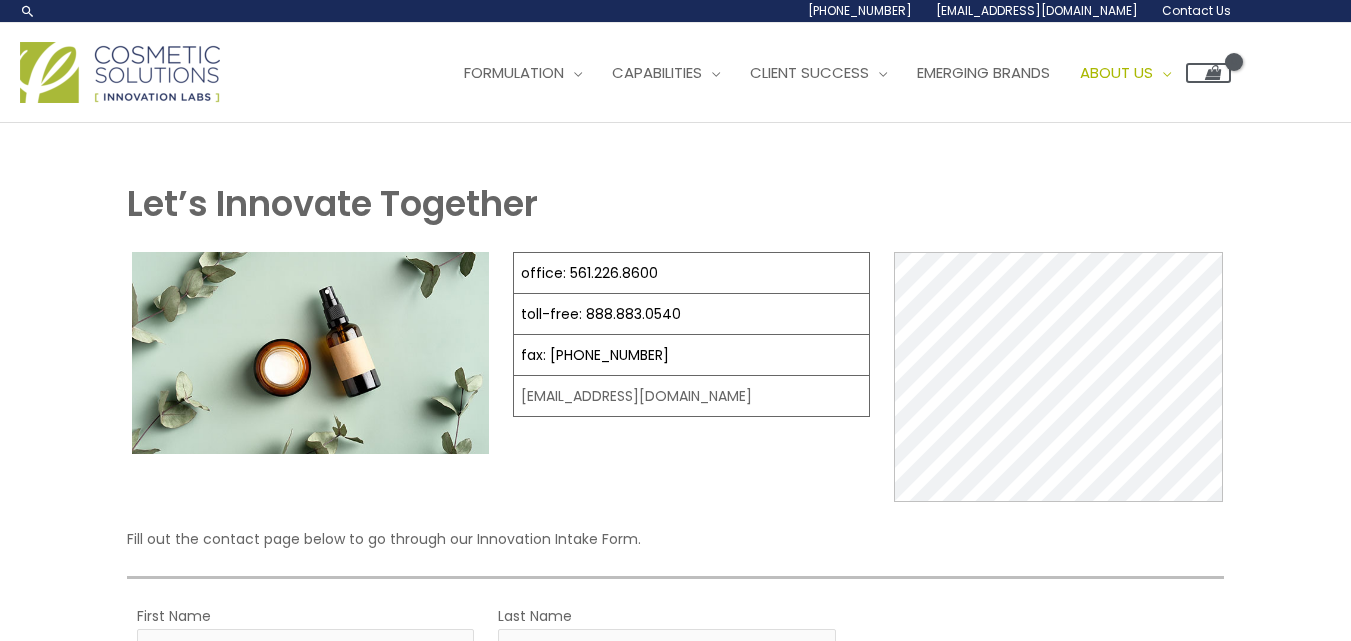 scroll, scrollTop: 0, scrollLeft: 0, axis: both 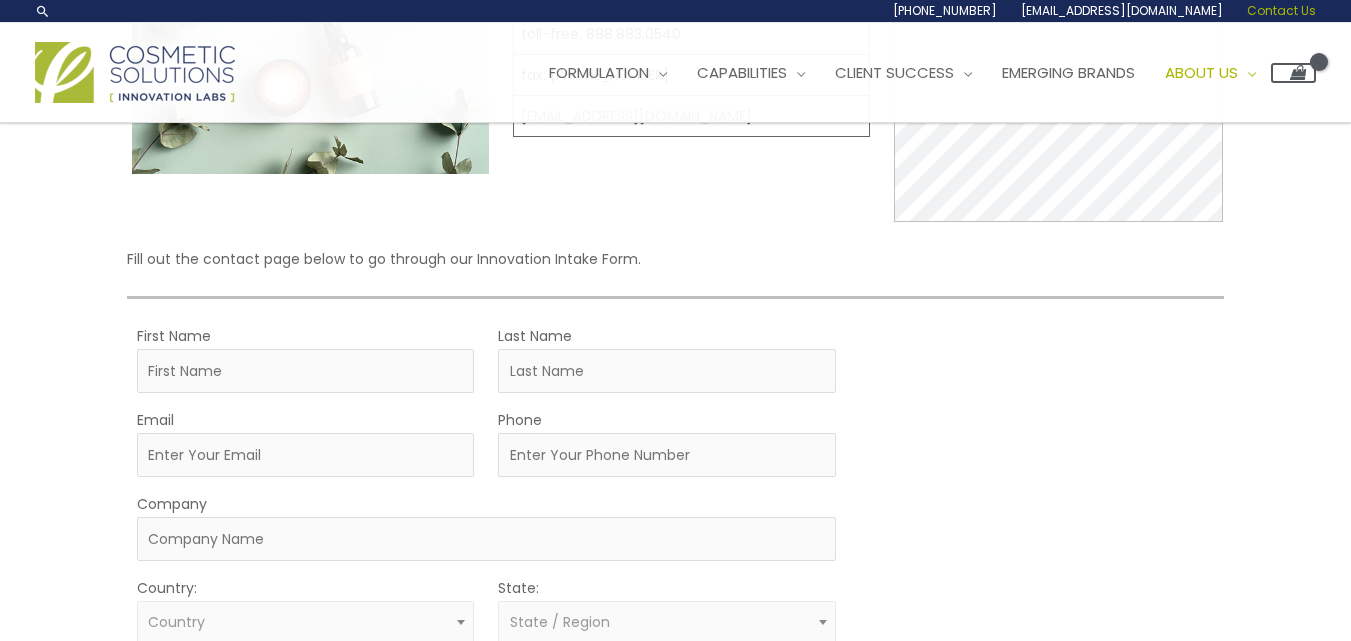 drag, startPoint x: 291, startPoint y: 345, endPoint x: 289, endPoint y: 365, distance: 20.09975 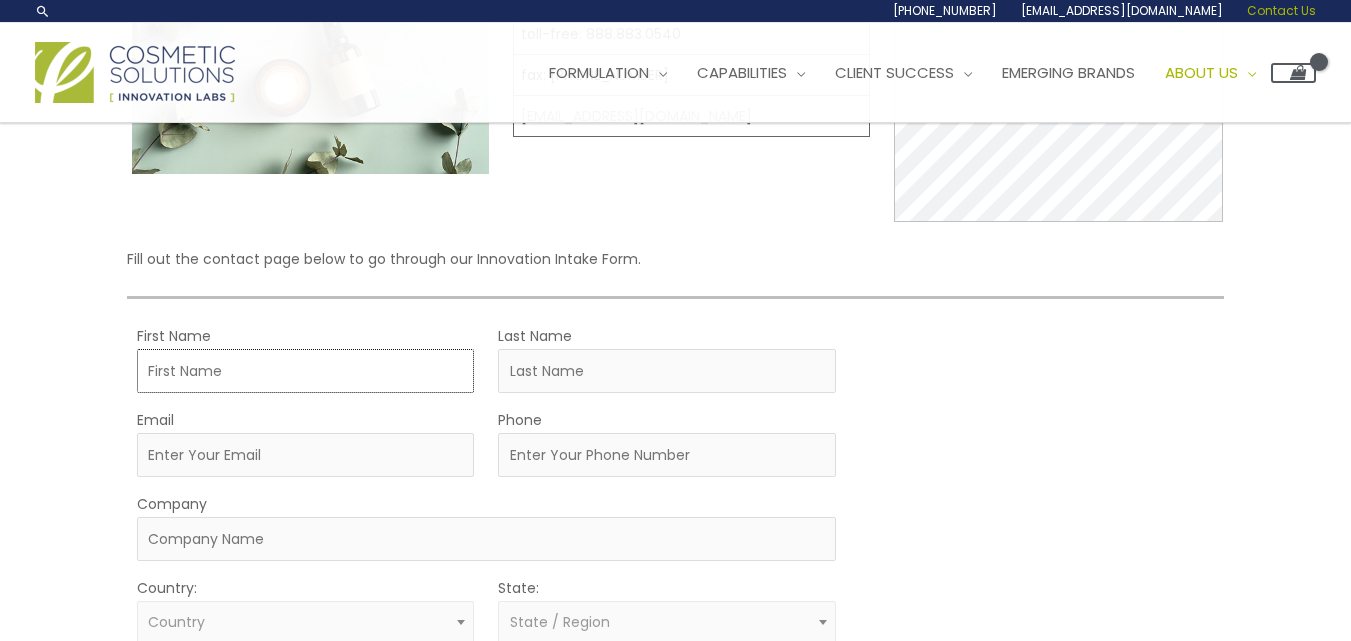 click on "First Name" at bounding box center [306, 371] 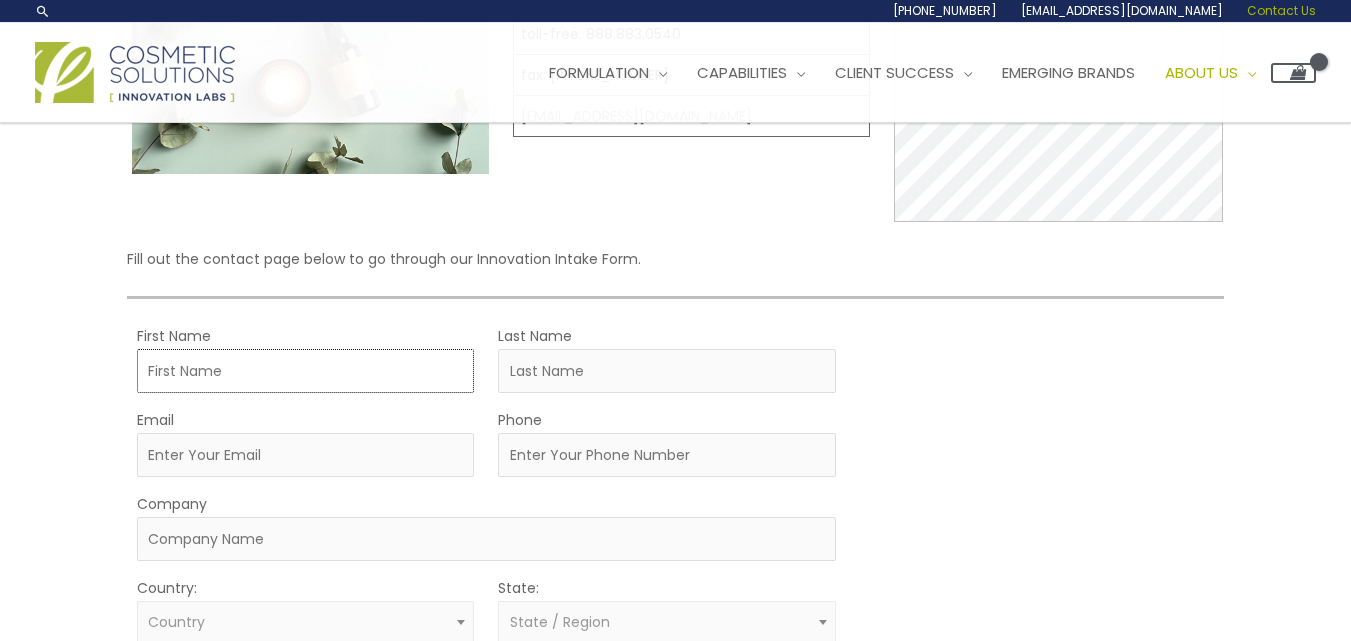 type on "[PERSON_NAME]" 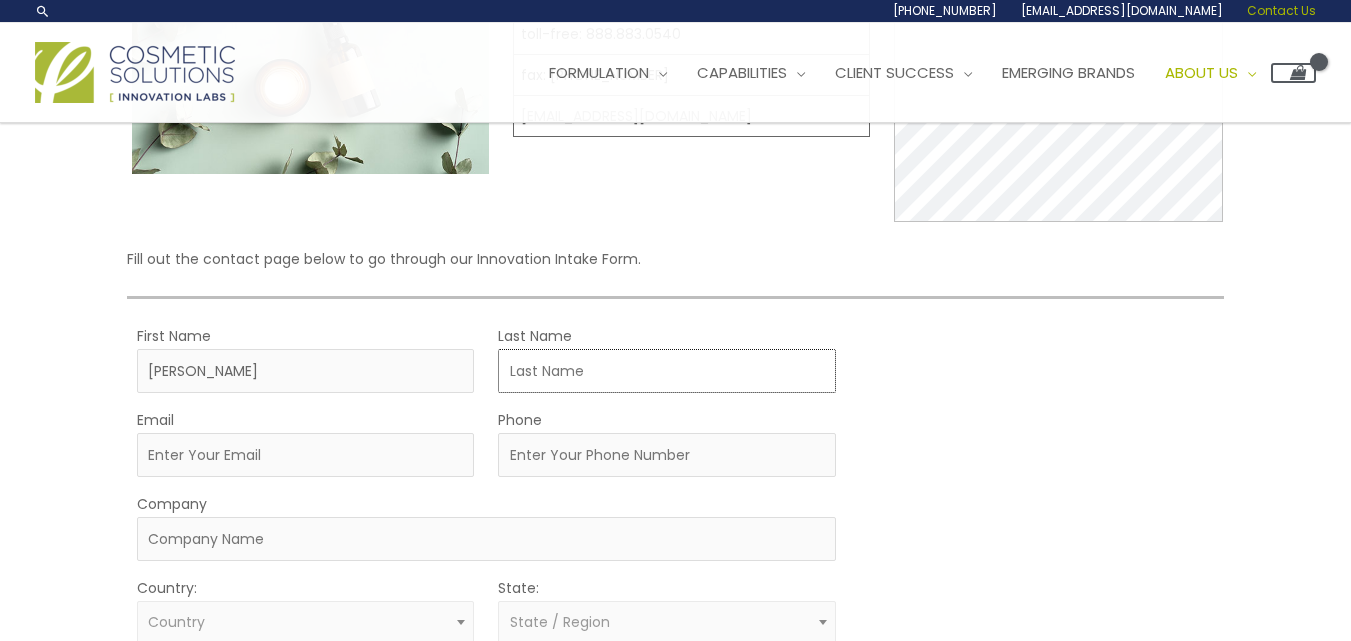 type on "[PERSON_NAME]" 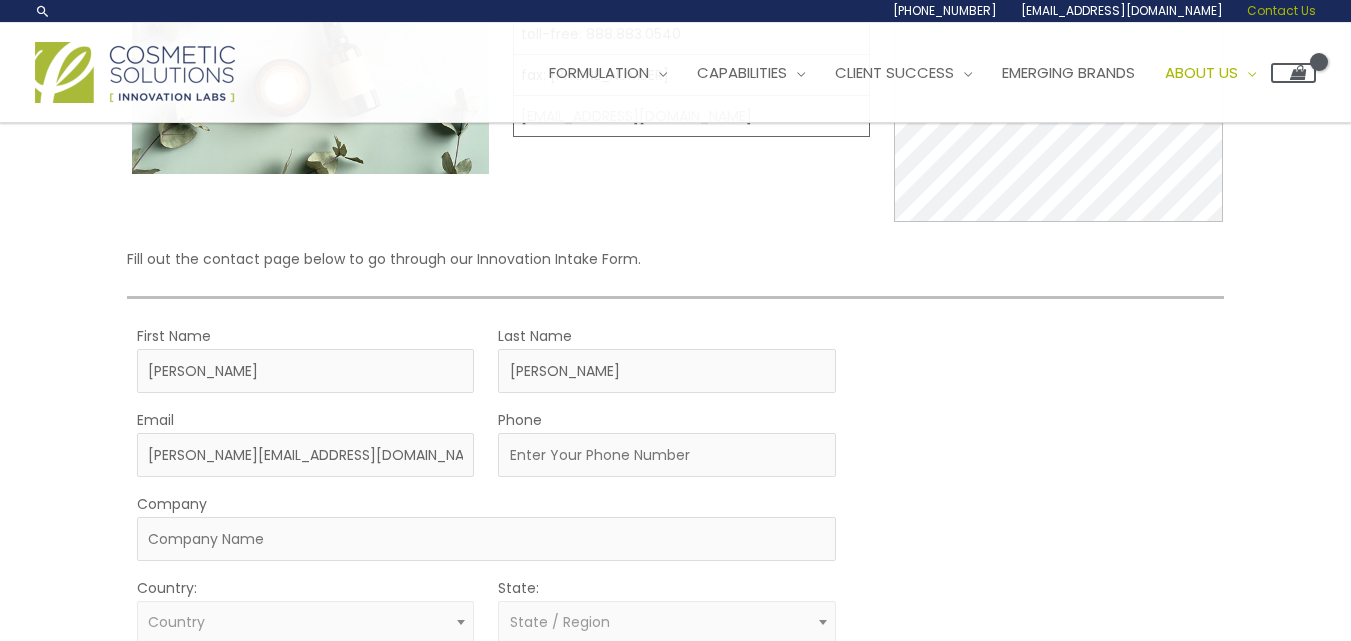 type on "5185129255" 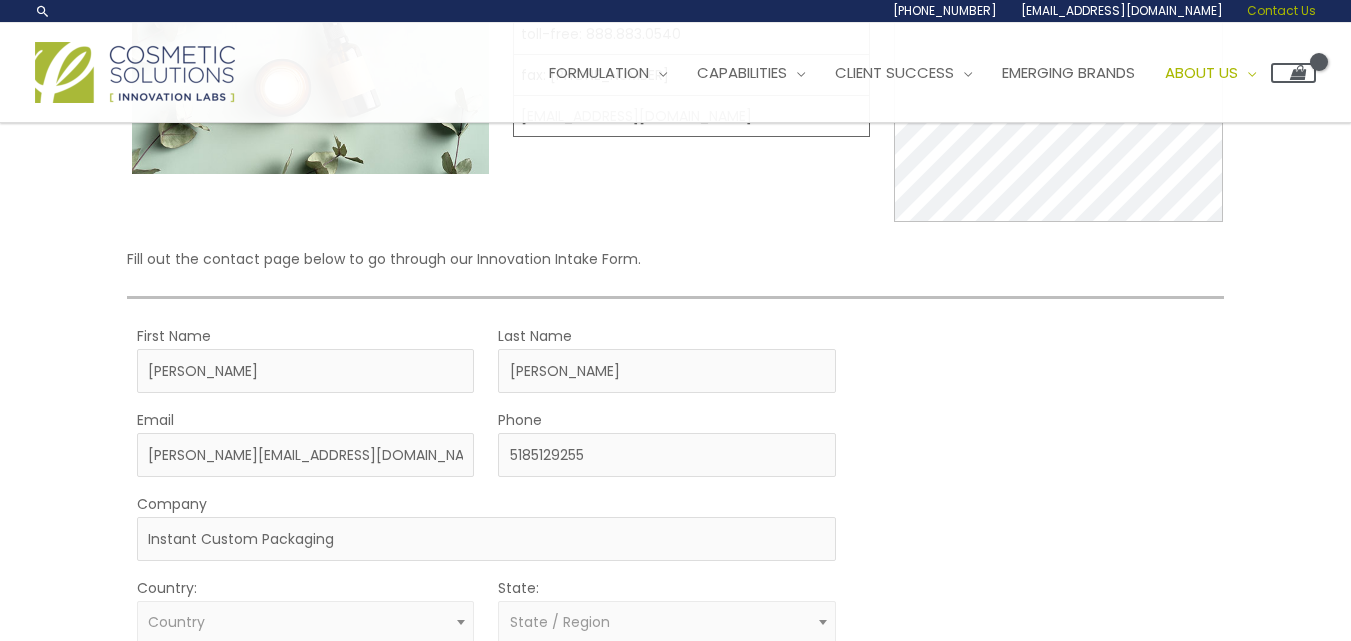 select on "[GEOGRAPHIC_DATA]" 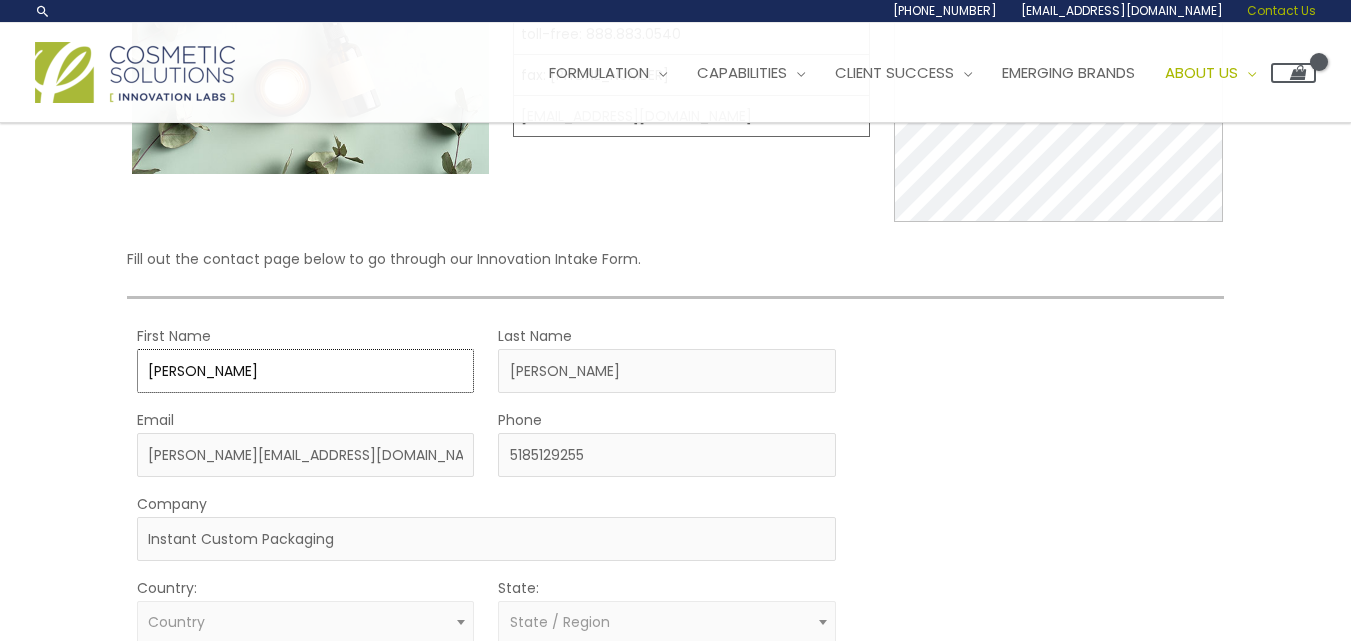 select 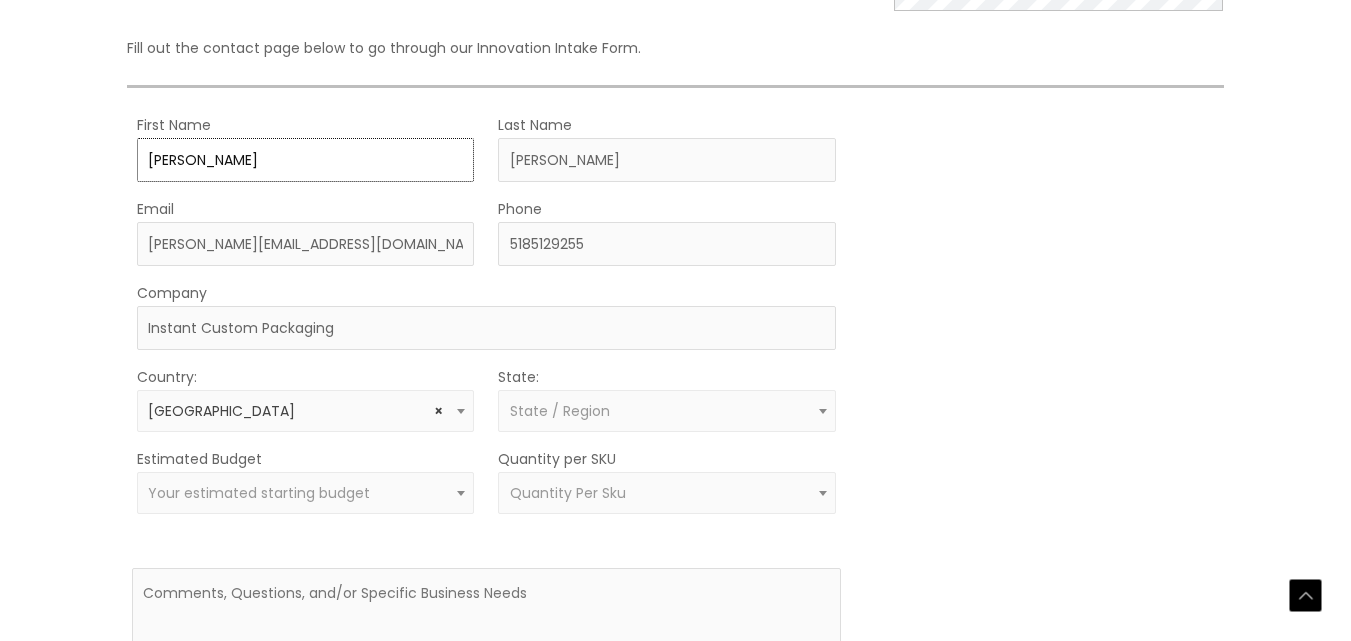 scroll, scrollTop: 582, scrollLeft: 0, axis: vertical 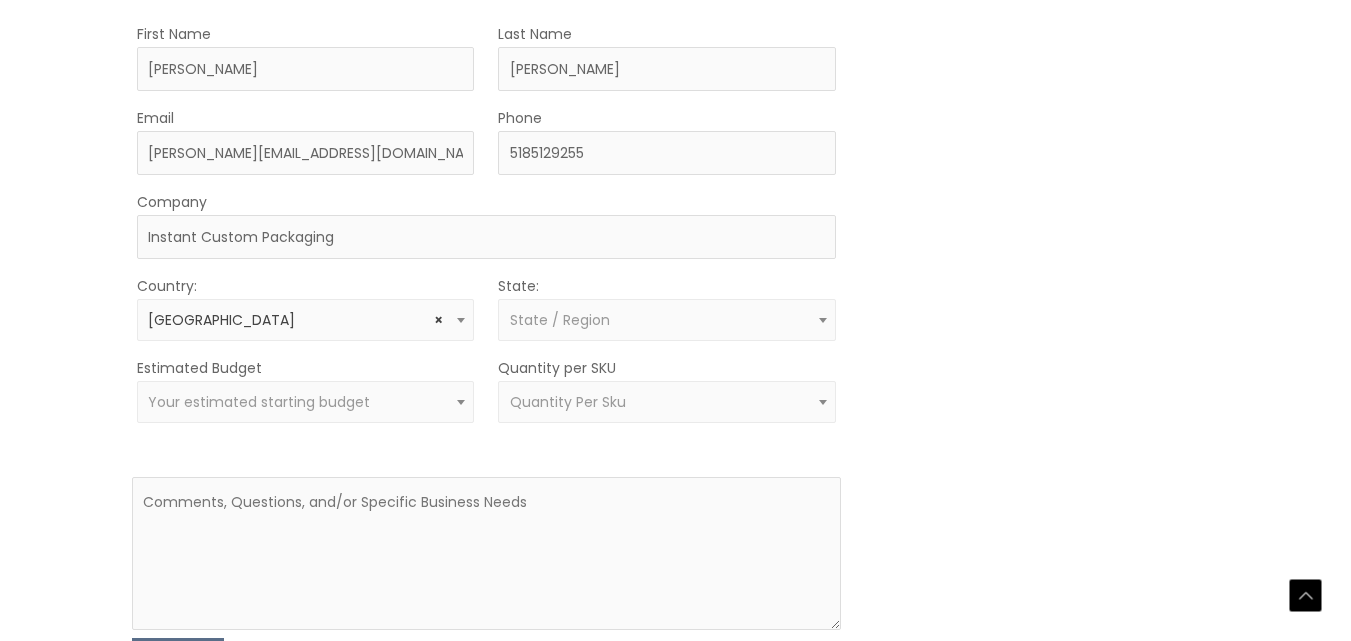 click on "× [GEOGRAPHIC_DATA]" at bounding box center (305, 320) 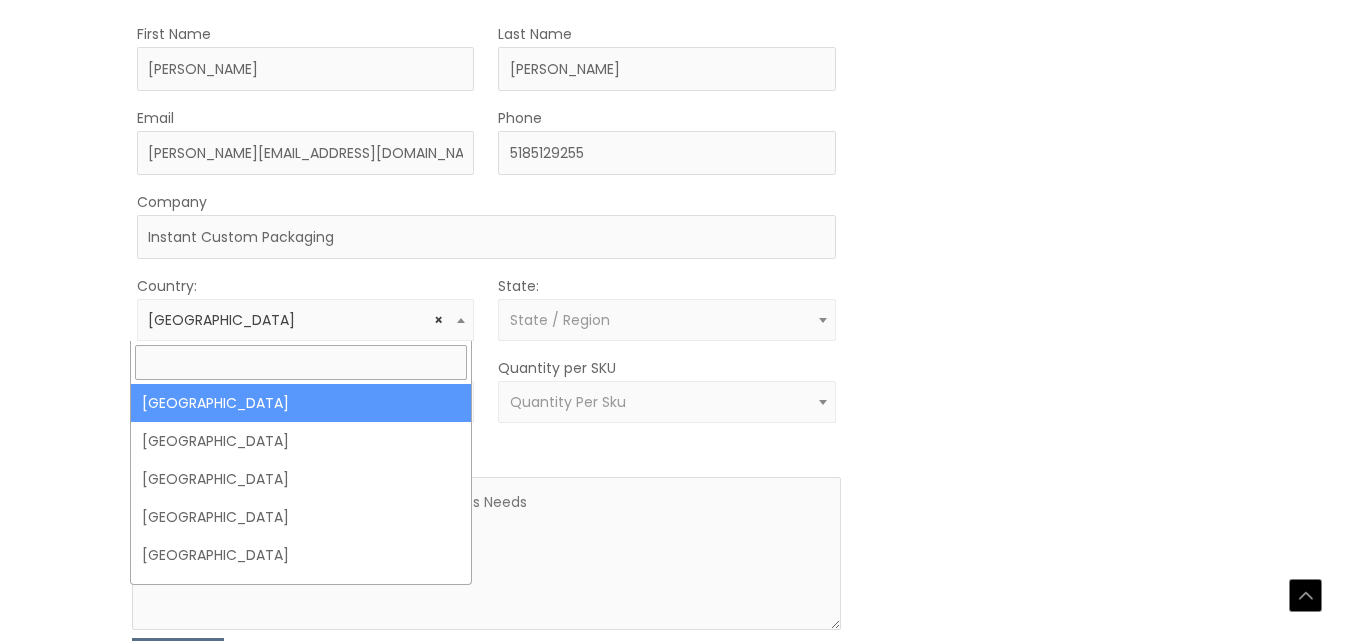 drag, startPoint x: 231, startPoint y: 407, endPoint x: 332, endPoint y: 399, distance: 101.31634 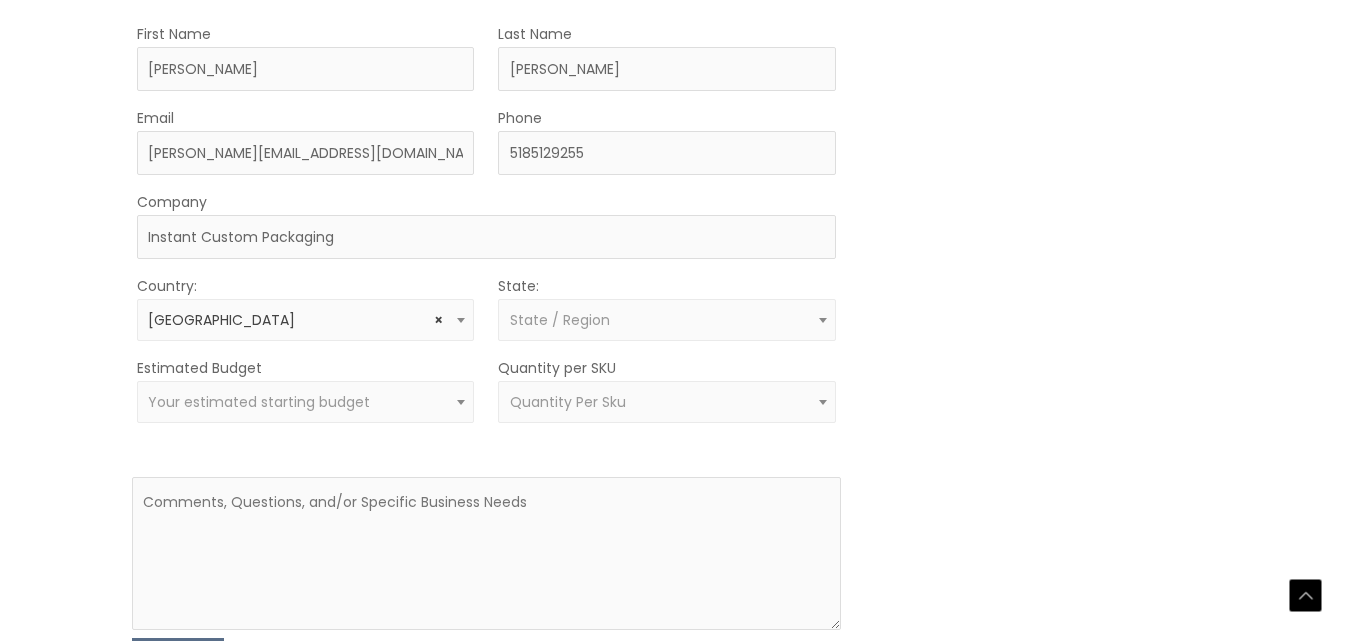 click on "State / Region" at bounding box center [560, 320] 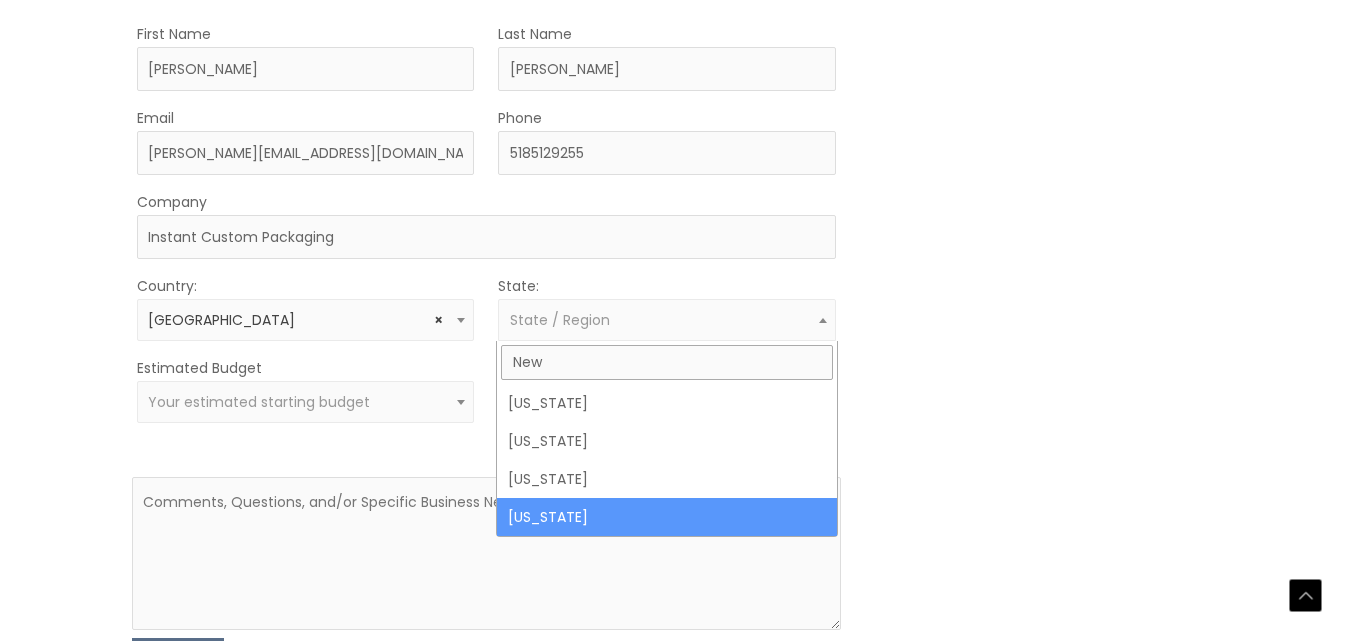 type on "New" 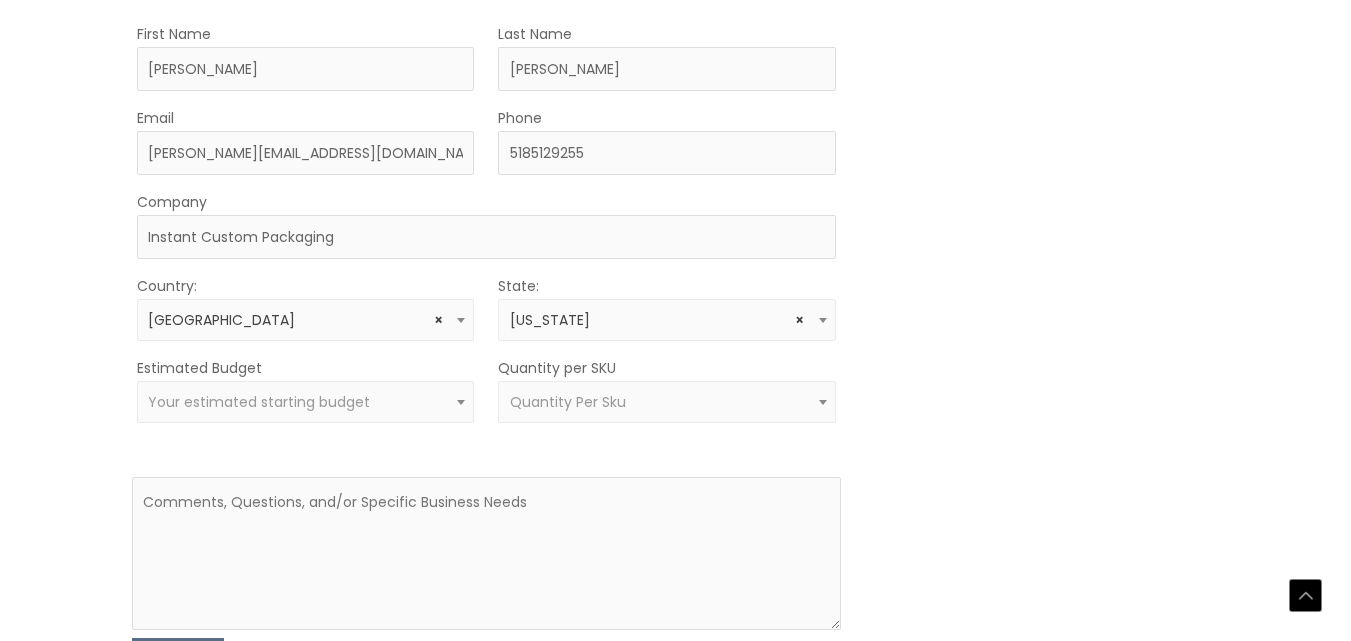 select on "[US_STATE]" 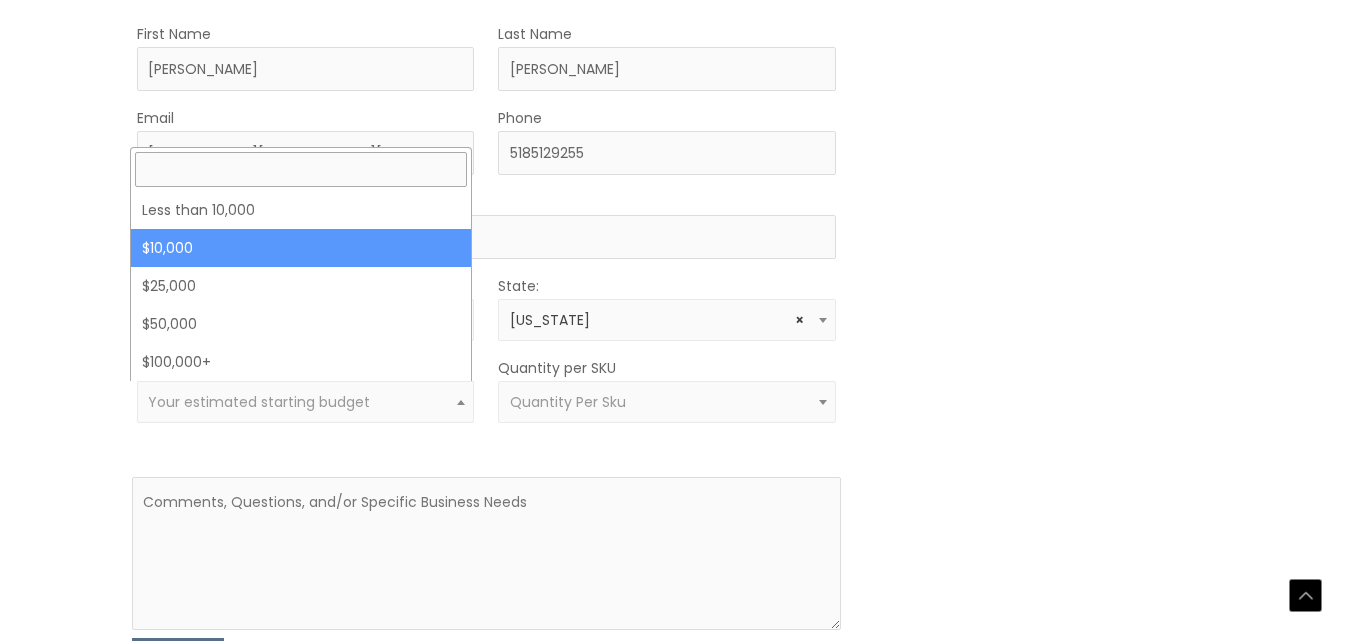 drag, startPoint x: 240, startPoint y: 253, endPoint x: 277, endPoint y: 280, distance: 45.80393 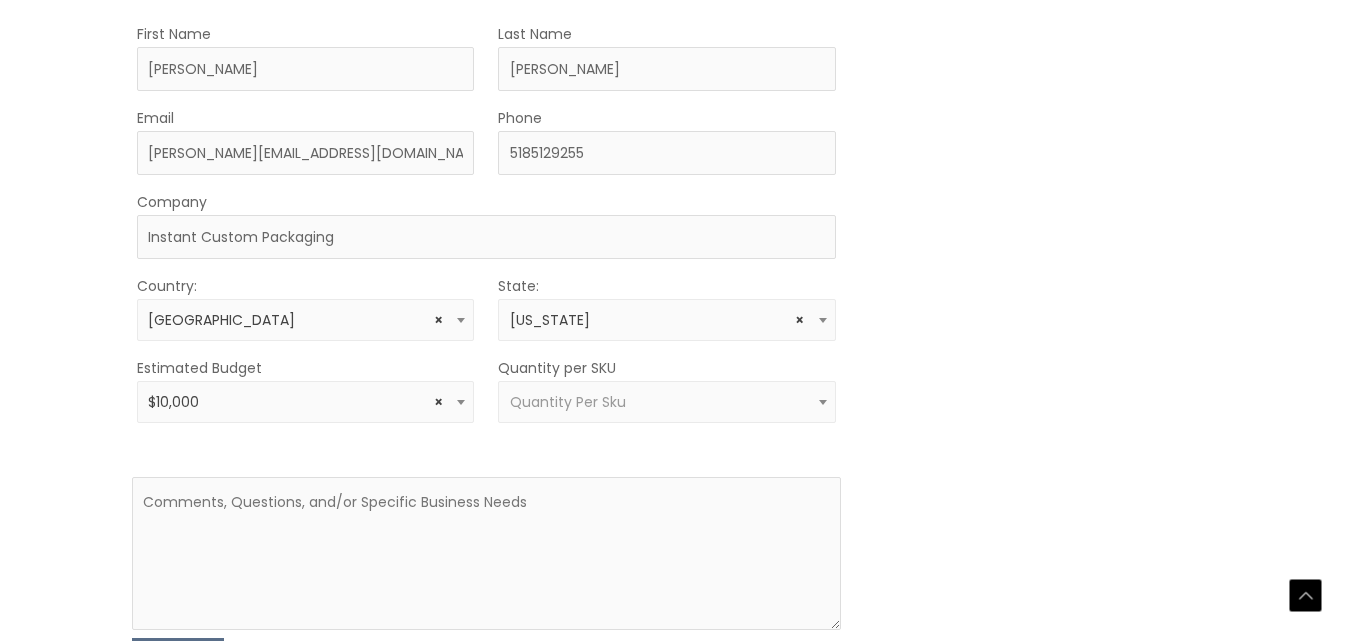 click on "Quantity Per Sku" at bounding box center [568, 402] 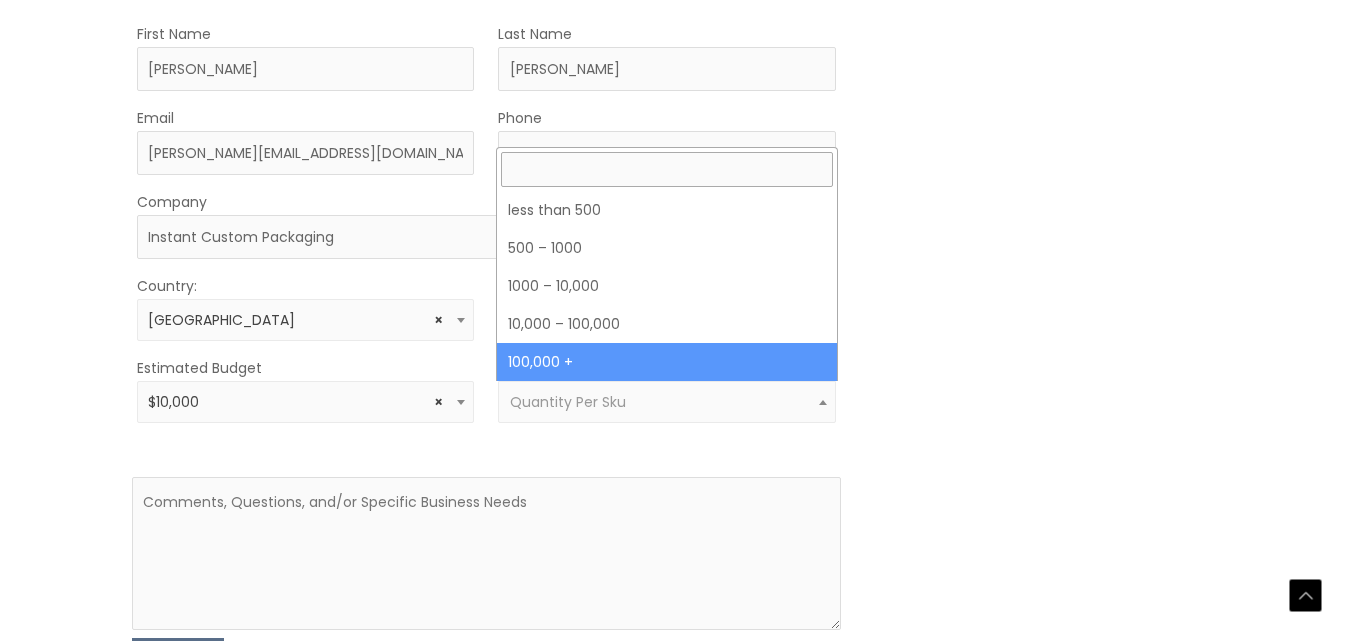 drag, startPoint x: 259, startPoint y: 406, endPoint x: 247, endPoint y: 405, distance: 12.0415945 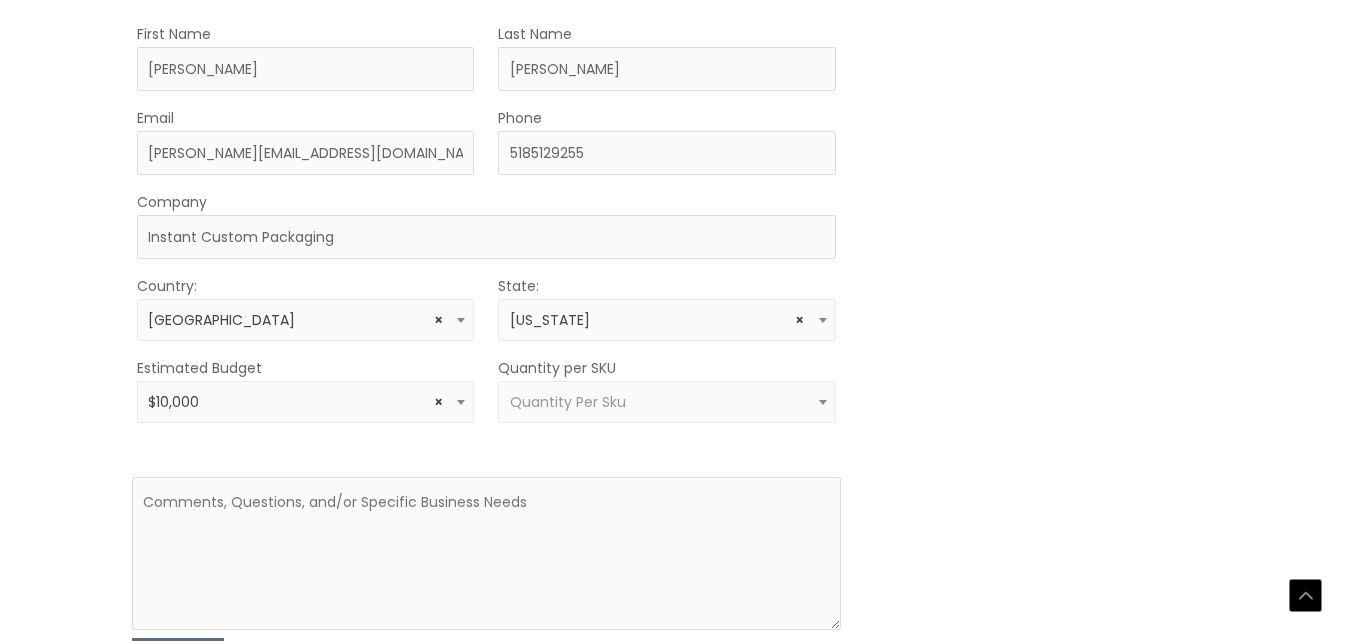 drag, startPoint x: 135, startPoint y: 406, endPoint x: 120, endPoint y: 411, distance: 15.811388 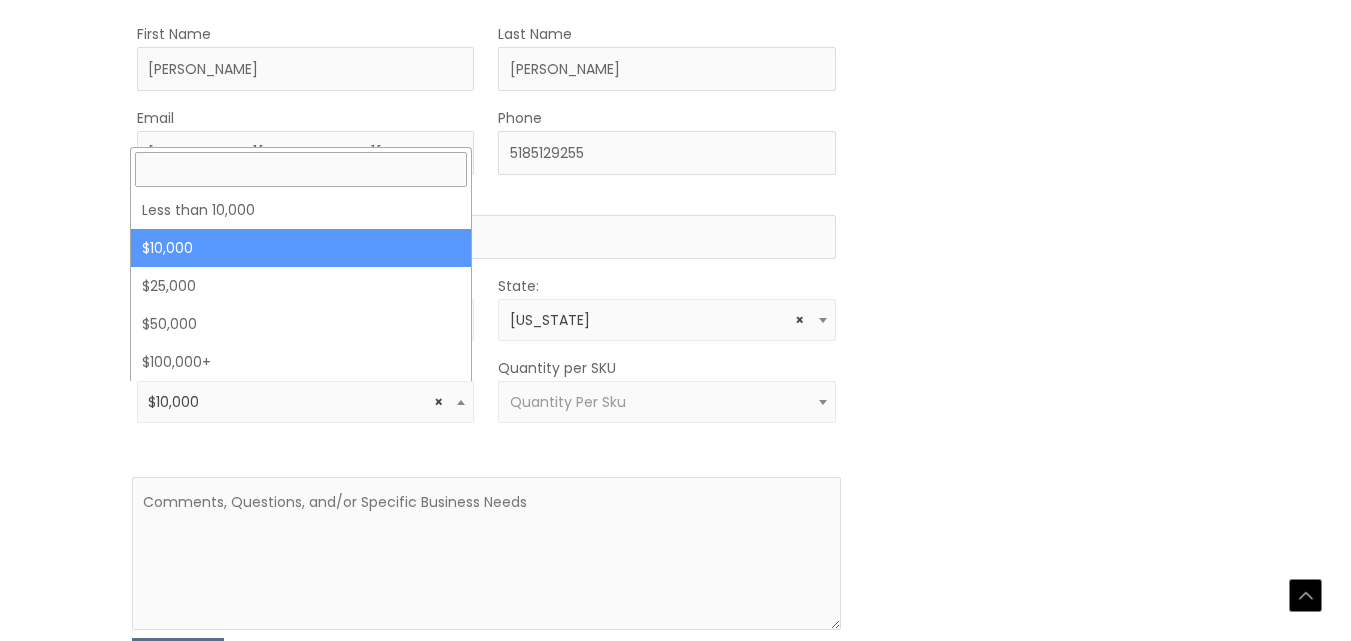 select 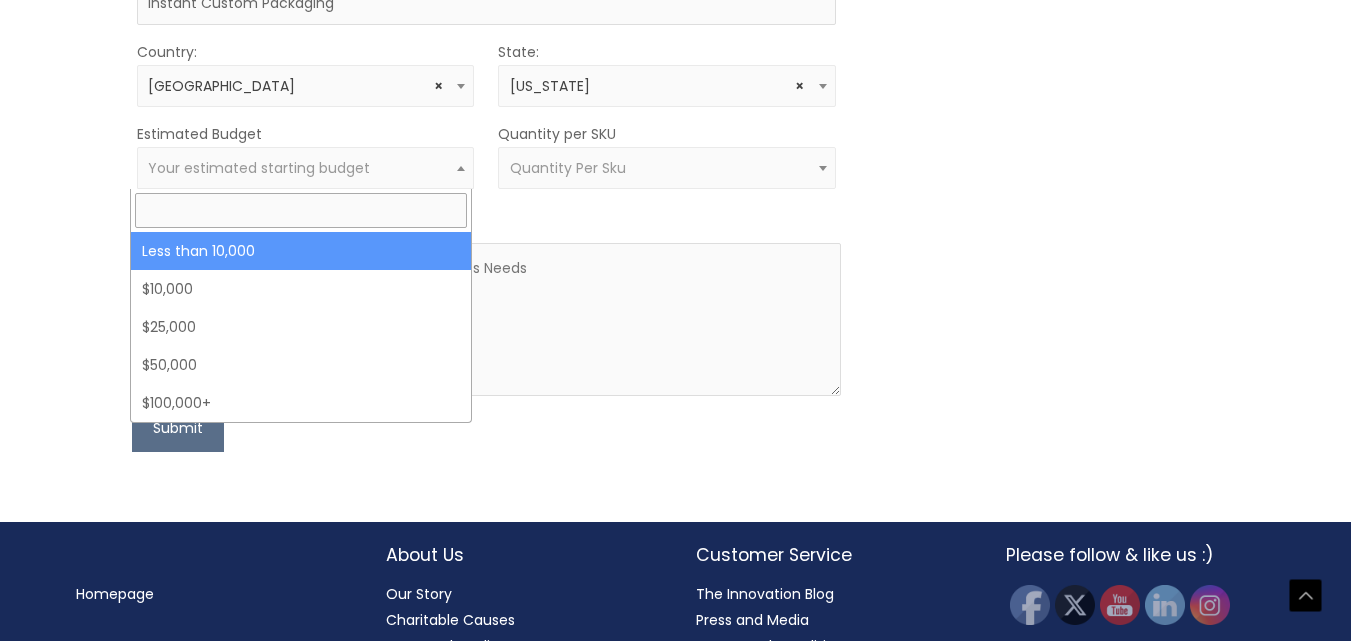 scroll, scrollTop: 880, scrollLeft: 0, axis: vertical 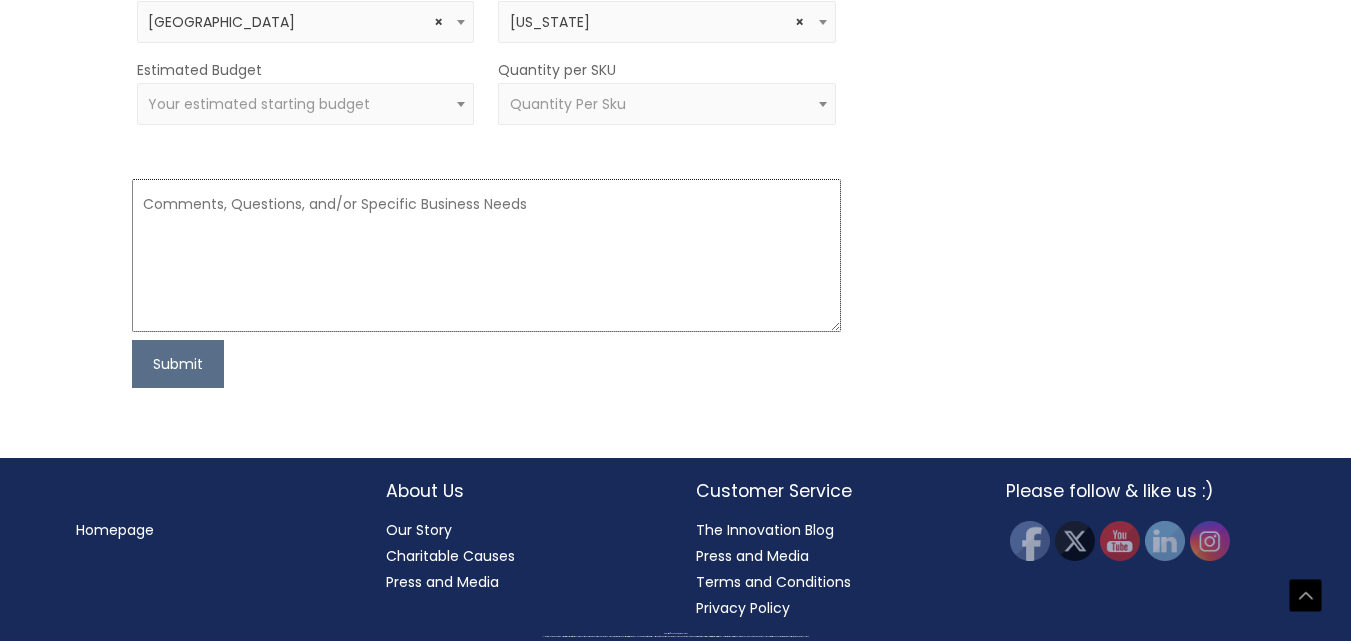 click at bounding box center [486, 255] 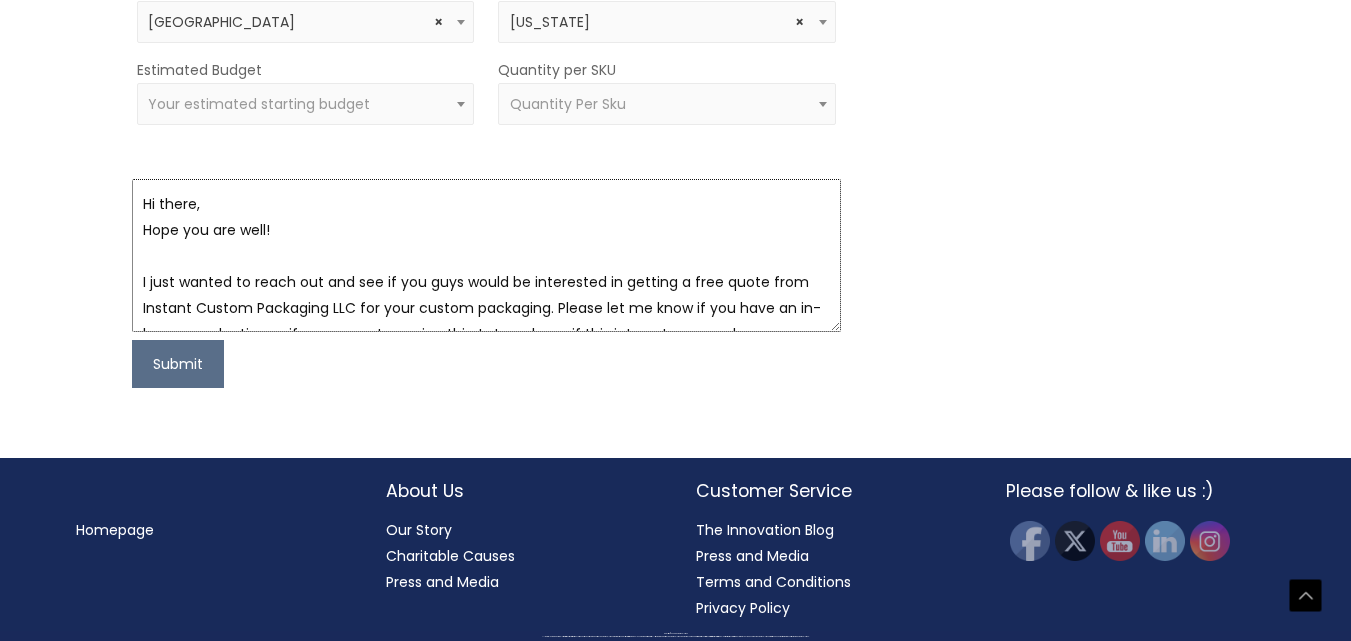 scroll, scrollTop: 169, scrollLeft: 0, axis: vertical 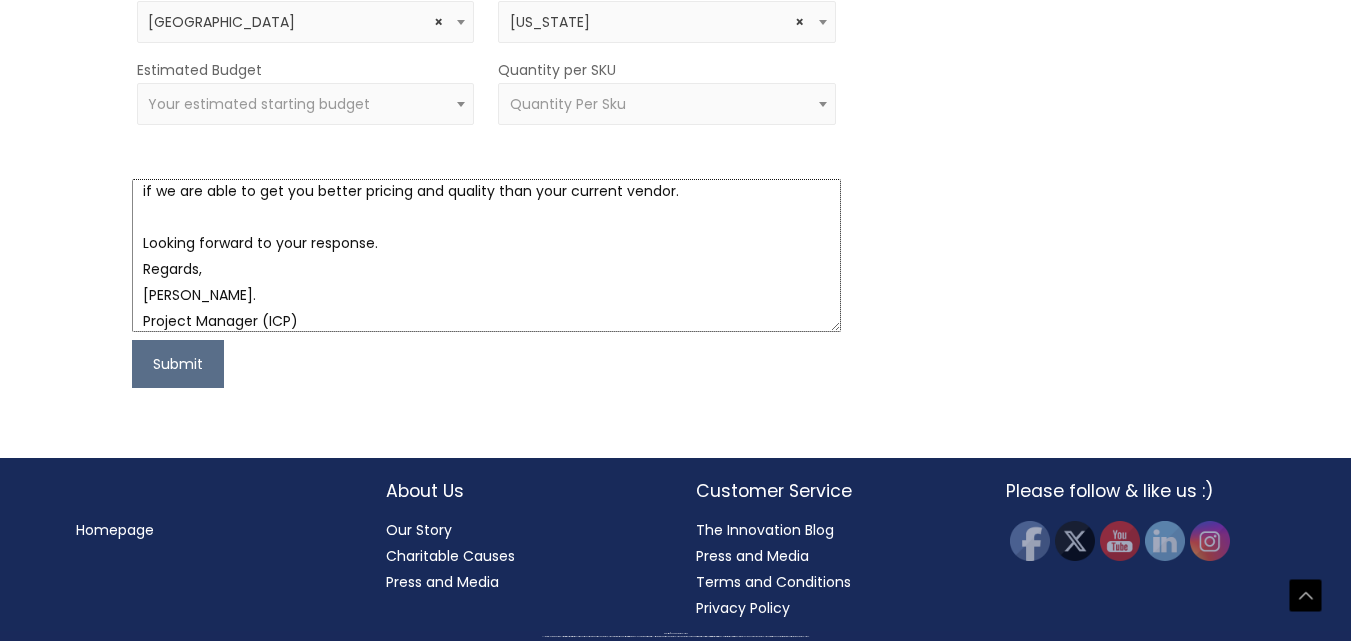 type on "Hi there,
Hope you are well!
I just wanted to reach out and see if you guys would be interested in getting a free quote from Instant Custom Packaging LLC for your custom packaging. Please let me know if you have an in-house production or if you are outsourcing this. Let me know if this interests you and we can see if we are able to get you better pricing and quality than your current vendor.
Looking forward to your response.
Regards,
[PERSON_NAME].
Project Manager (ICP)" 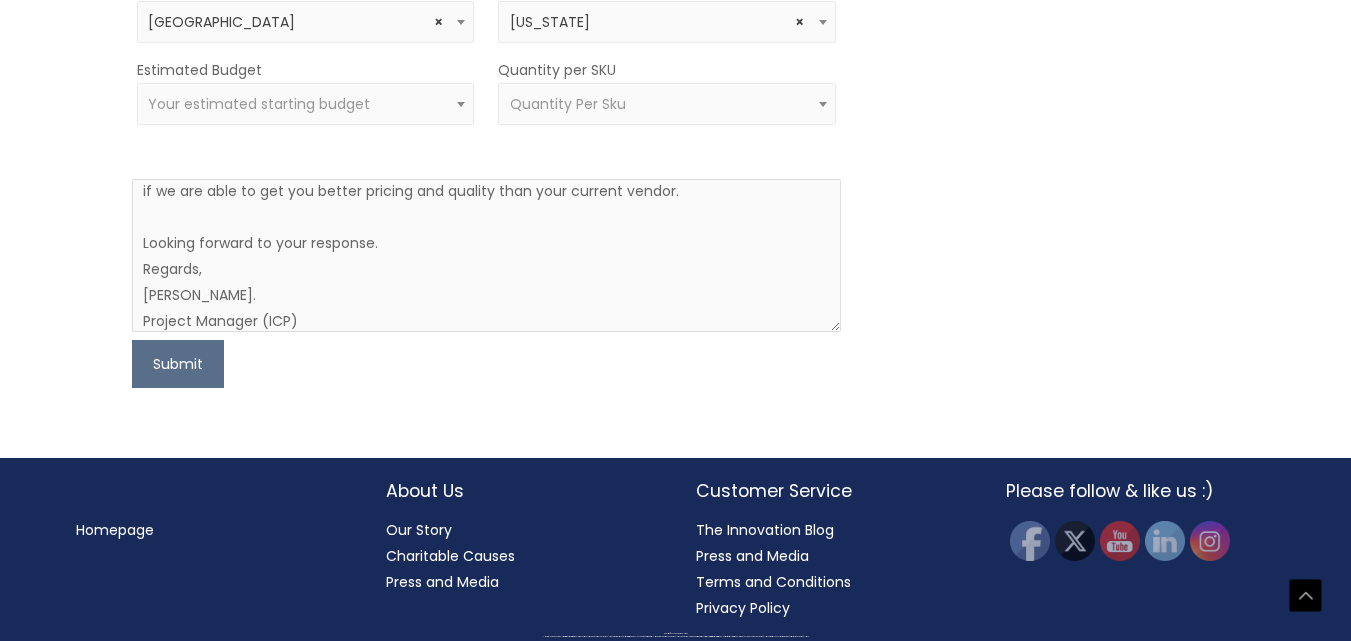 click on "Let’s Innovate Together
office: 561.226.8600 toll-free: [PHONE_NUMBER] fax: [PHONE_NUMBER] [EMAIL_ADDRESS][DOMAIN_NAME]
Fill out the contact page below to go through our Innovation Intake Form.
First Name
[PERSON_NAME]
Last Name
[PERSON_NAME]
Email
[PERSON_NAME][EMAIL_ADDRESS][DOMAIN_NAME]
Phone
[PHONE_NUMBER]
Company
Instant Custom Packaging
Country:
Select country [GEOGRAPHIC_DATA] [GEOGRAPHIC_DATA] [GEOGRAPHIC_DATA] [GEOGRAPHIC_DATA] [GEOGRAPHIC_DATA] [GEOGRAPHIC_DATA] [US_STATE] [GEOGRAPHIC_DATA] [GEOGRAPHIC_DATA] [GEOGRAPHIC_DATA] [GEOGRAPHIC_DATA] [GEOGRAPHIC_DATA] [GEOGRAPHIC_DATA] [GEOGRAPHIC_DATA] [GEOGRAPHIC_DATA] [GEOGRAPHIC_DATA] [GEOGRAPHIC_DATA] [GEOGRAPHIC_DATA] [GEOGRAPHIC_DATA] [GEOGRAPHIC_DATA] [GEOGRAPHIC_DATA] [GEOGRAPHIC_DATA] [GEOGRAPHIC_DATA] [GEOGRAPHIC_DATA] [GEOGRAPHIC_DATA] [GEOGRAPHIC_DATA] [GEOGRAPHIC_DATA] [GEOGRAPHIC_DATA] [GEOGRAPHIC_DATA], [GEOGRAPHIC_DATA] [GEOGRAPHIC_DATA] [GEOGRAPHIC_DATA] [GEOGRAPHIC_DATA] [GEOGRAPHIC_DATA] [GEOGRAPHIC_DATA] [GEOGRAPHIC_DATA] [GEOGRAPHIC_DATA] [GEOGRAPHIC_DATA] [GEOGRAPHIC_DATA] [GEOGRAPHIC_DATA] [GEOGRAPHIC_DATA] [GEOGRAPHIC_DATA] [GEOGRAPHIC_DATA] [GEOGRAPHIC_DATA] [GEOGRAPHIC_DATA] [GEOGRAPHIC_DATA] [GEOGRAPHIC_DATA] [GEOGRAPHIC_DATA]" at bounding box center [676, -150] 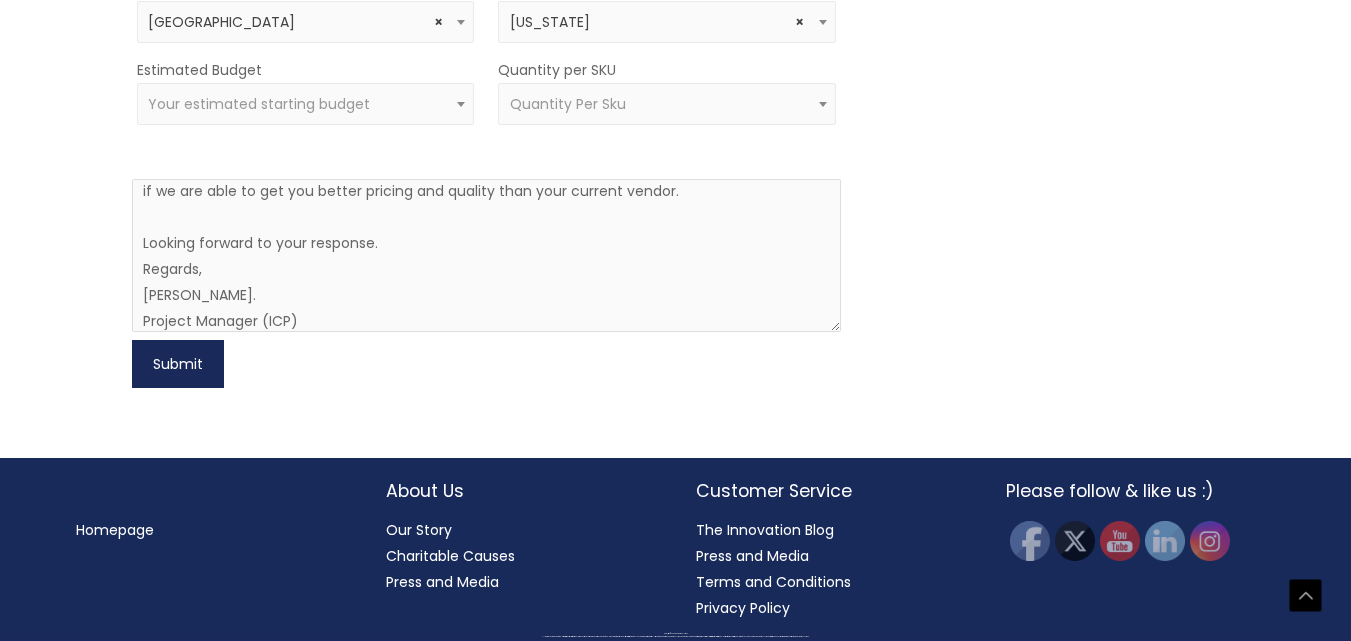 click on "Submit" at bounding box center [178, 364] 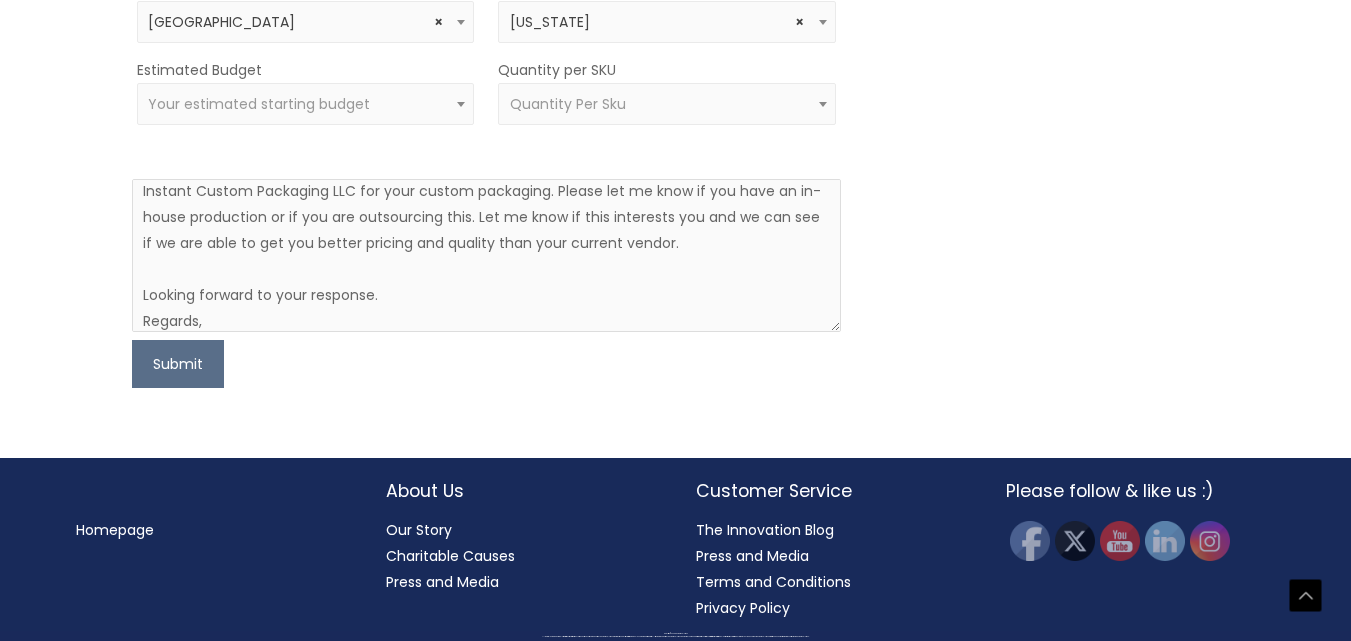 scroll, scrollTop: 69, scrollLeft: 0, axis: vertical 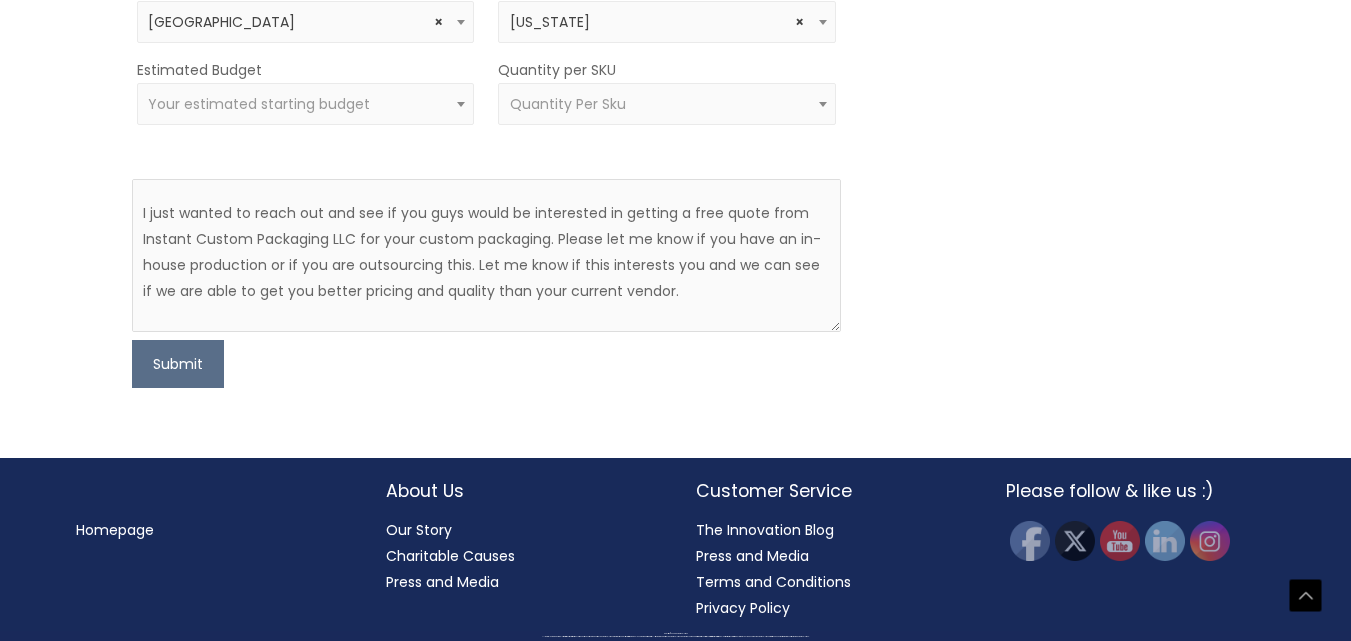 click on "Your estimated starting budget" at bounding box center [305, 104] 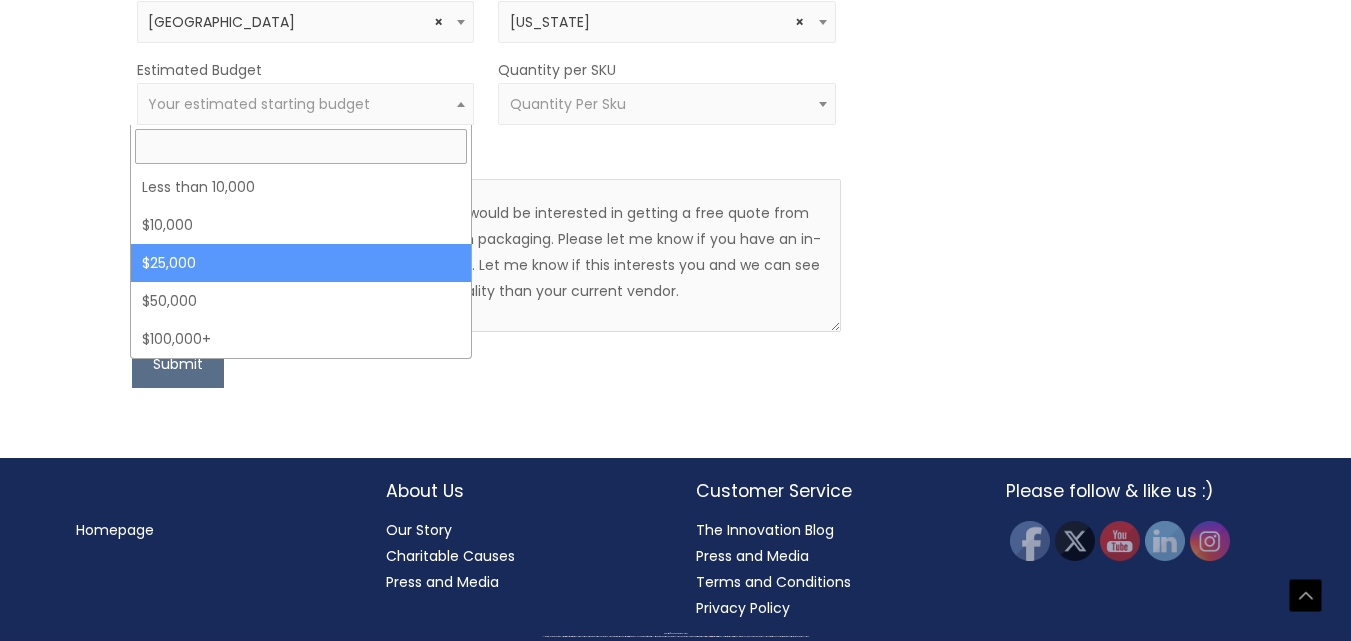 drag, startPoint x: 1066, startPoint y: 345, endPoint x: 1056, endPoint y: 351, distance: 11.661903 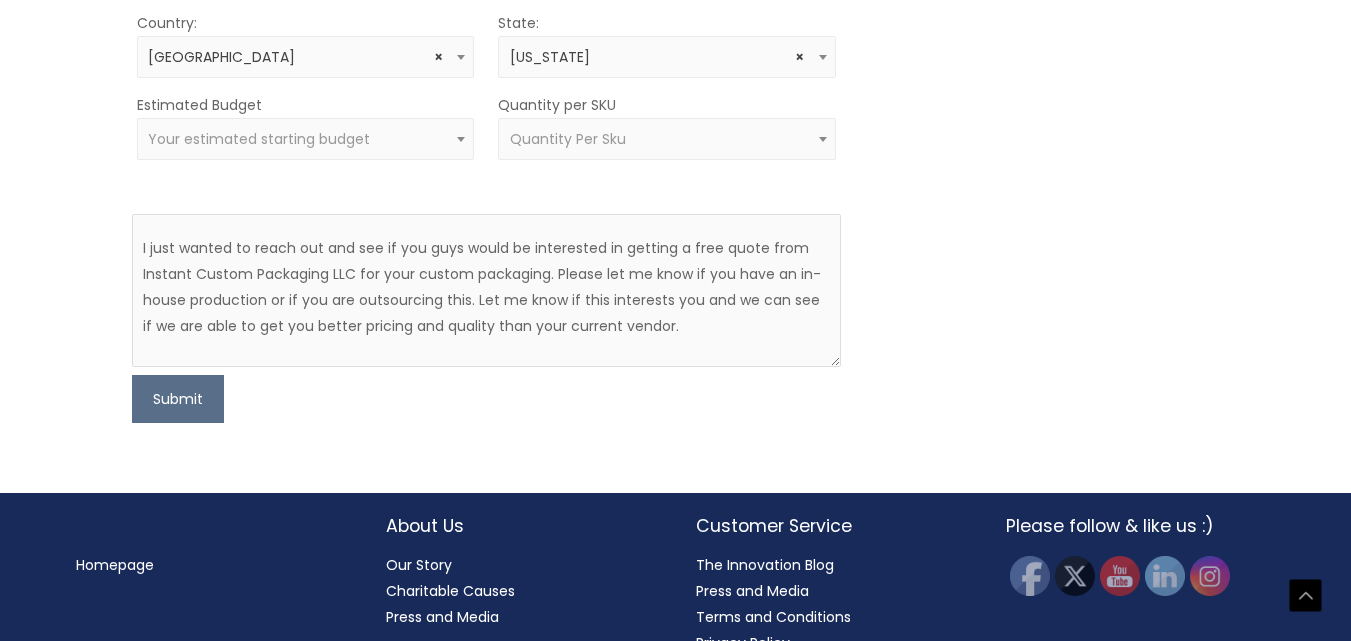 scroll, scrollTop: 880, scrollLeft: 0, axis: vertical 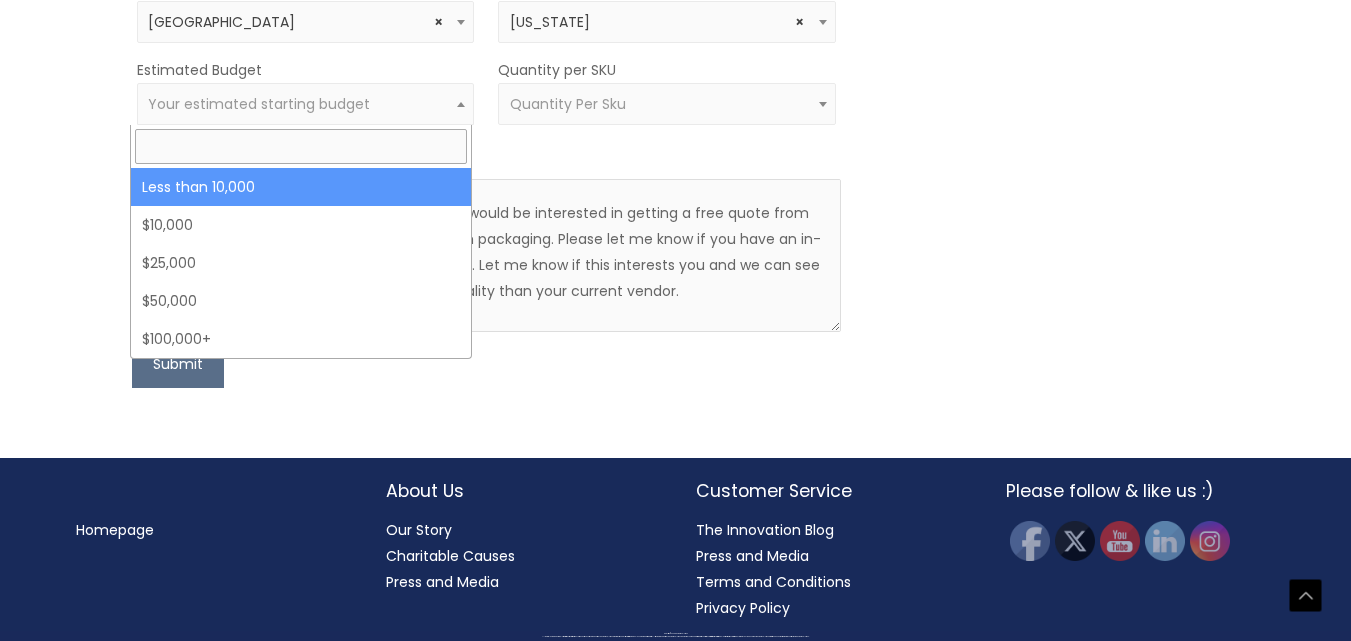 click on "Your estimated starting budget" at bounding box center [259, 104] 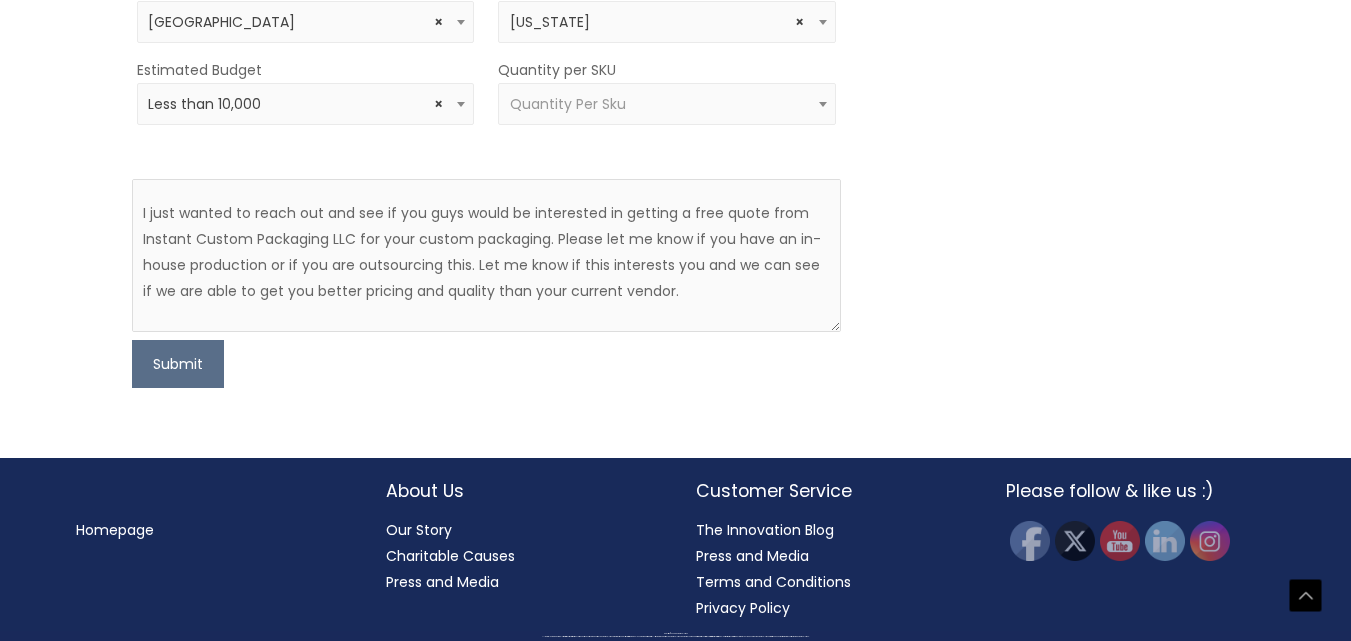 click on "Quantity Per Sku" at bounding box center (568, 104) 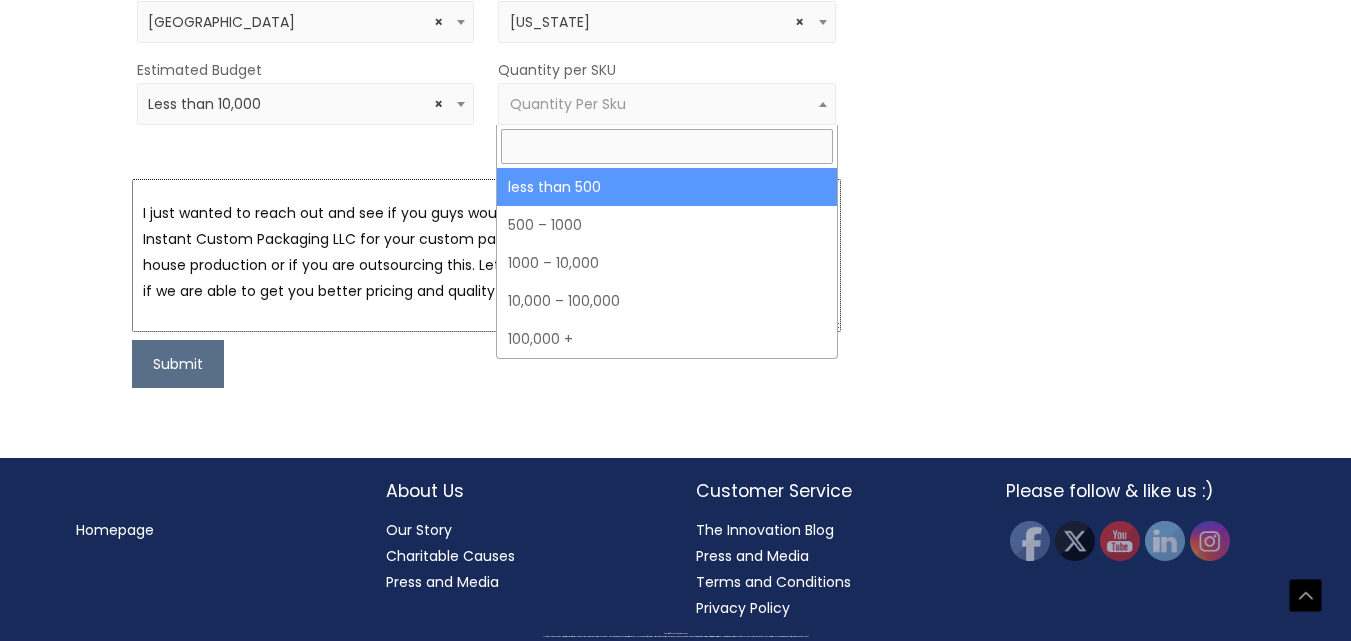 drag, startPoint x: 409, startPoint y: 188, endPoint x: 363, endPoint y: 204, distance: 48.703182 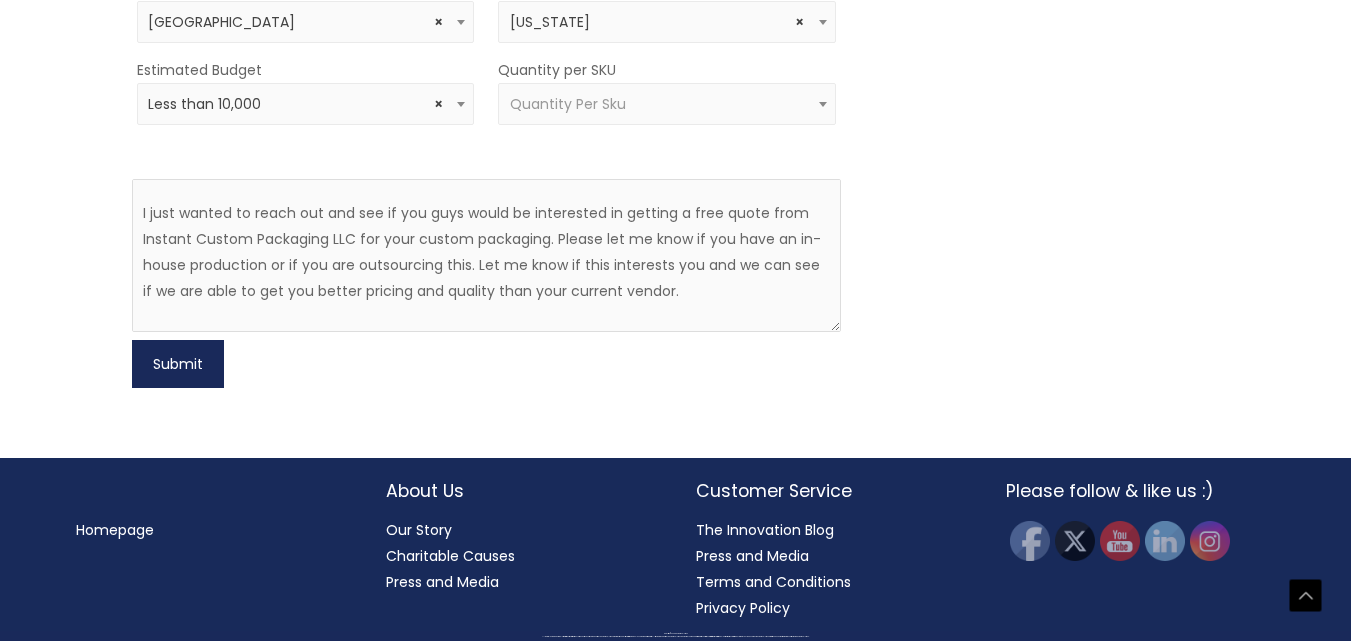 click on "Submit" at bounding box center (178, 364) 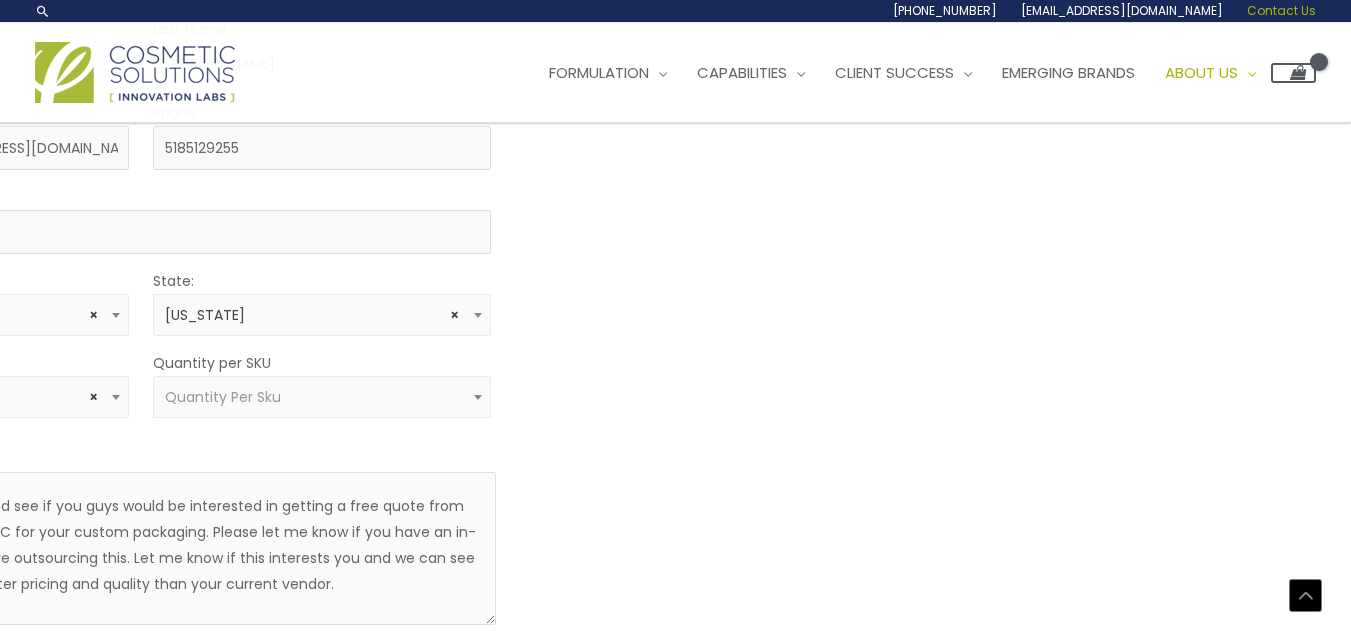 scroll, scrollTop: 480, scrollLeft: 345, axis: both 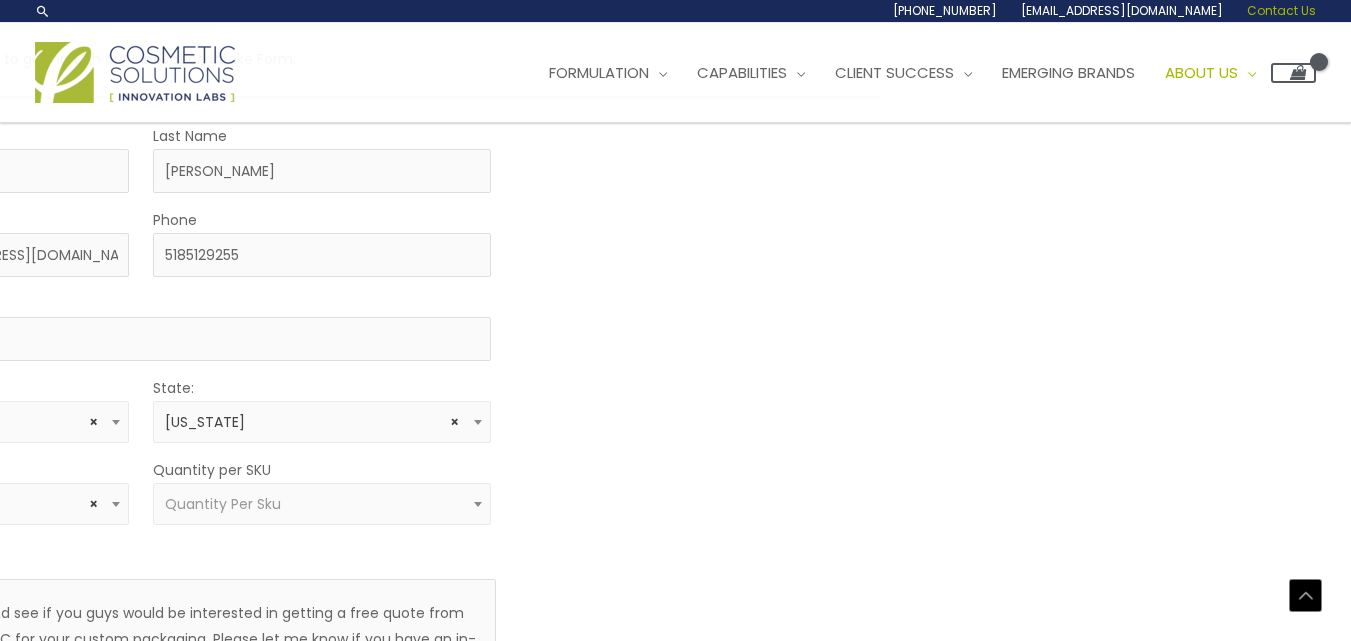 click on "Quantity Per Sku" at bounding box center [322, 504] 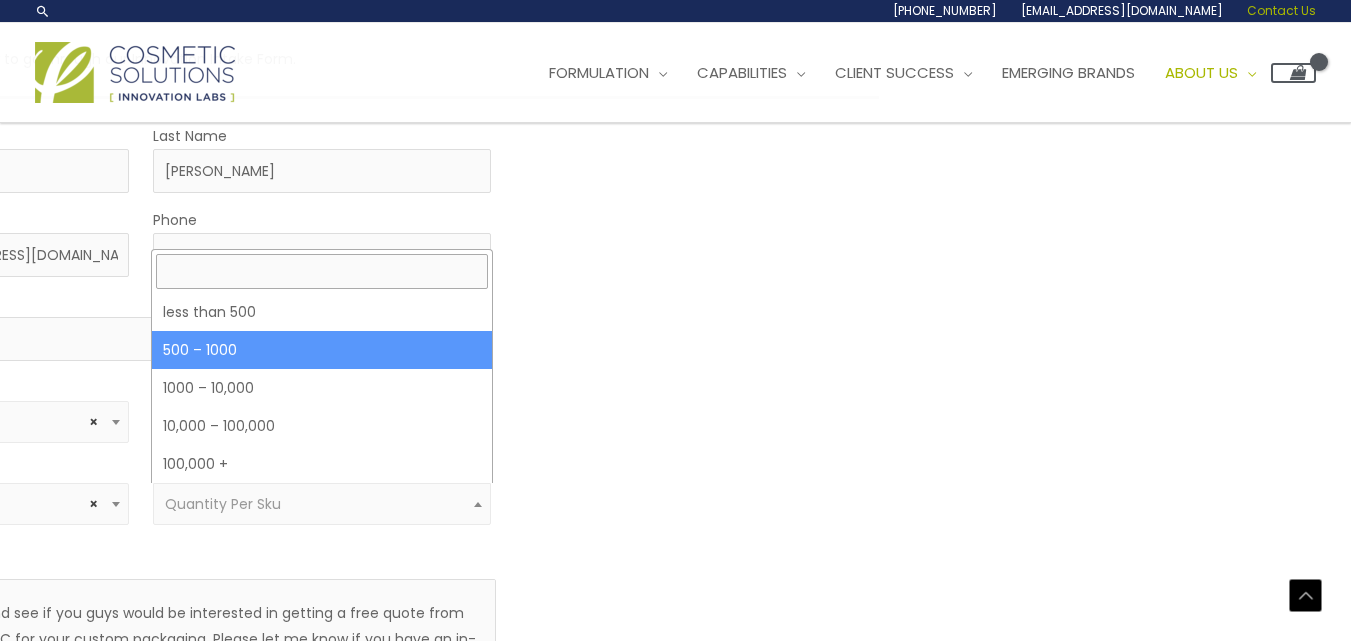 select on "8" 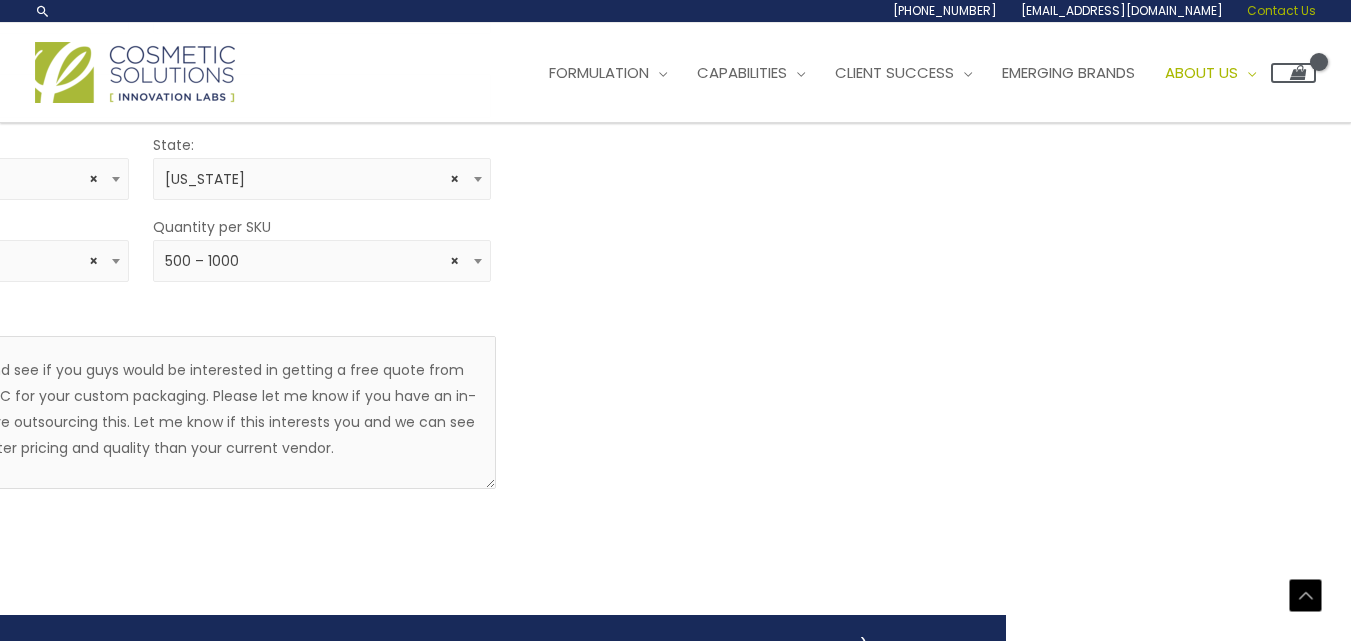 scroll, scrollTop: 680, scrollLeft: 345, axis: both 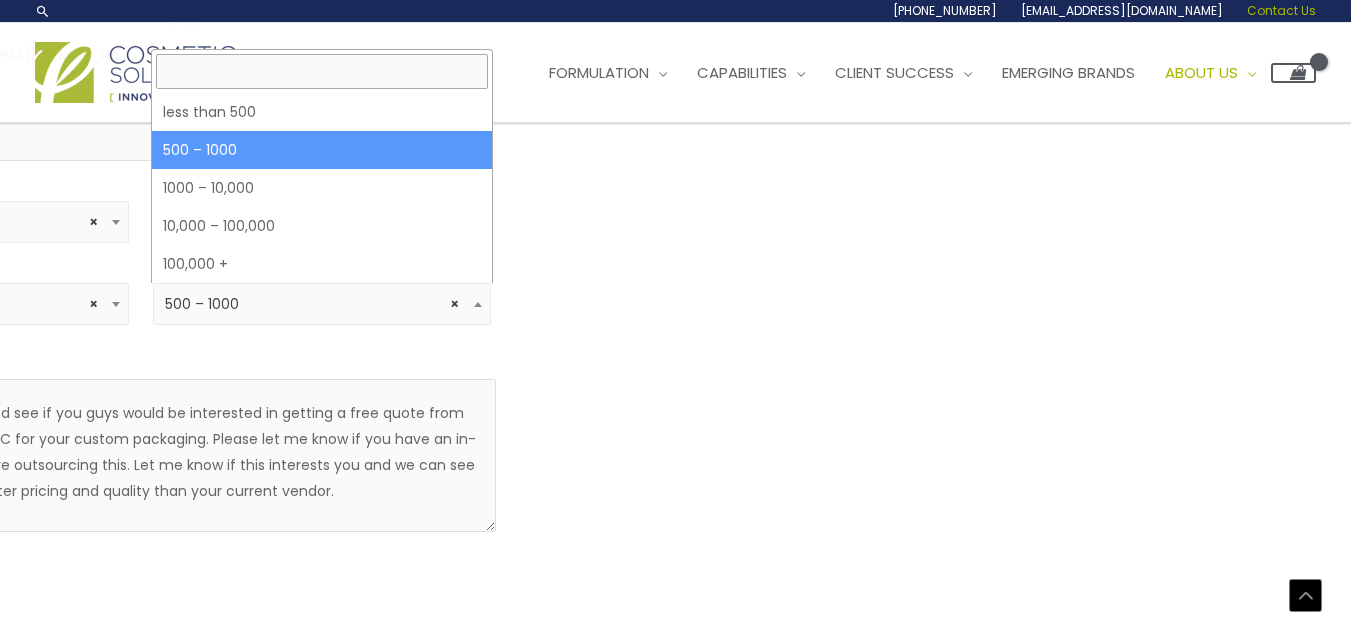 click on "× 500 – 1000" at bounding box center [322, 304] 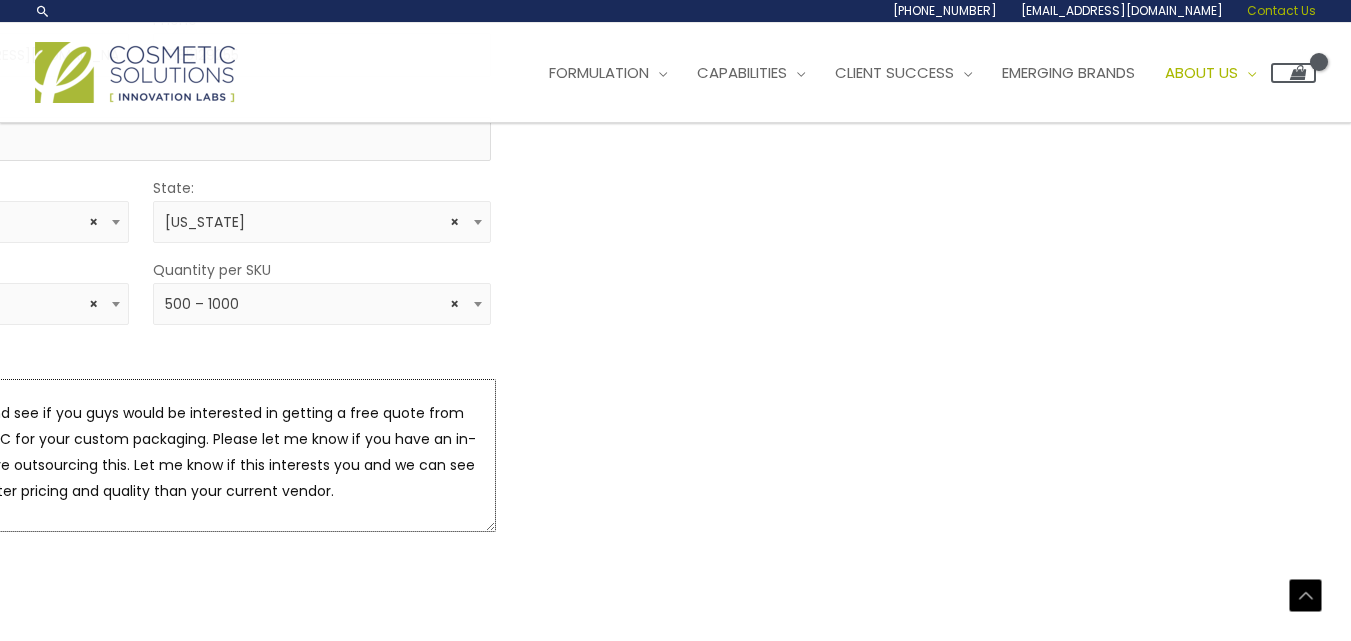 scroll, scrollTop: 680, scrollLeft: 180, axis: both 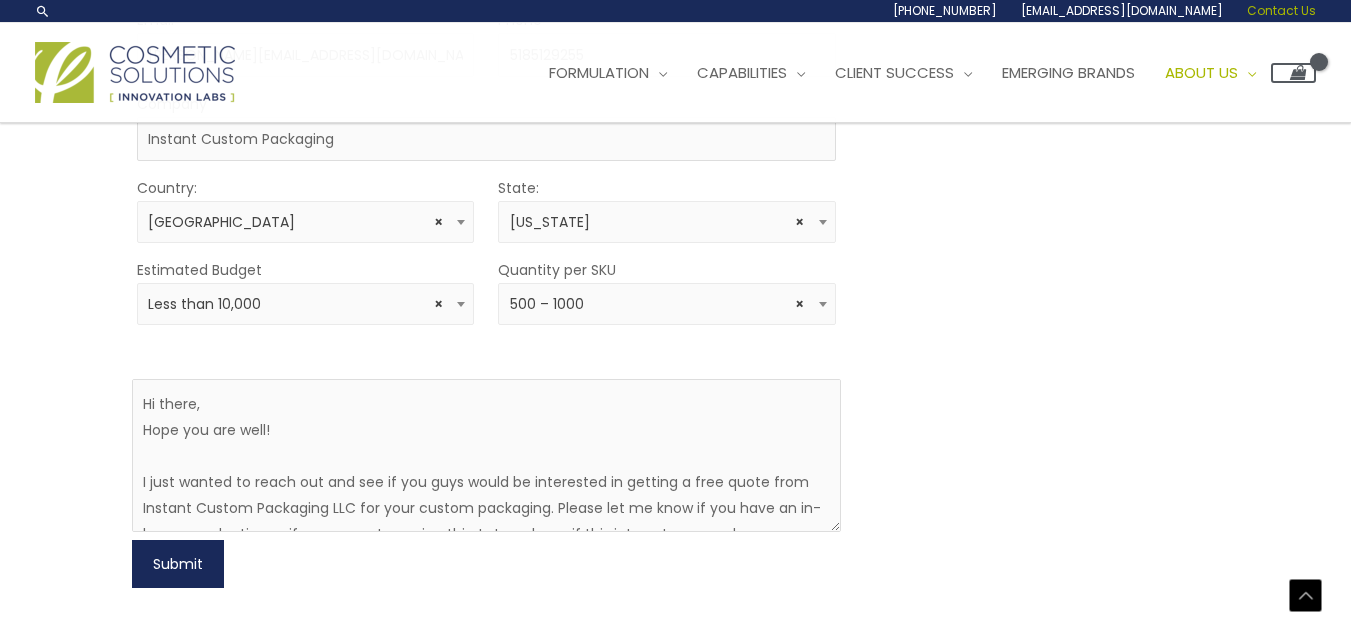 click on "Submit" at bounding box center [178, 564] 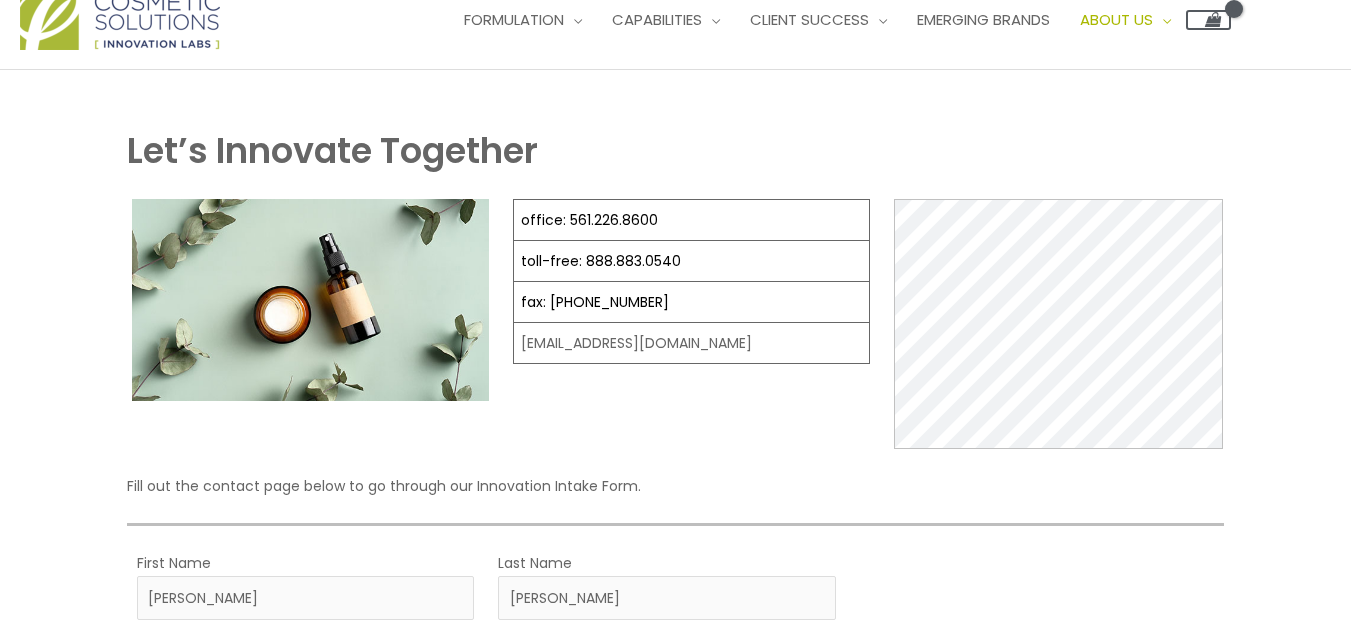 scroll, scrollTop: 0, scrollLeft: 0, axis: both 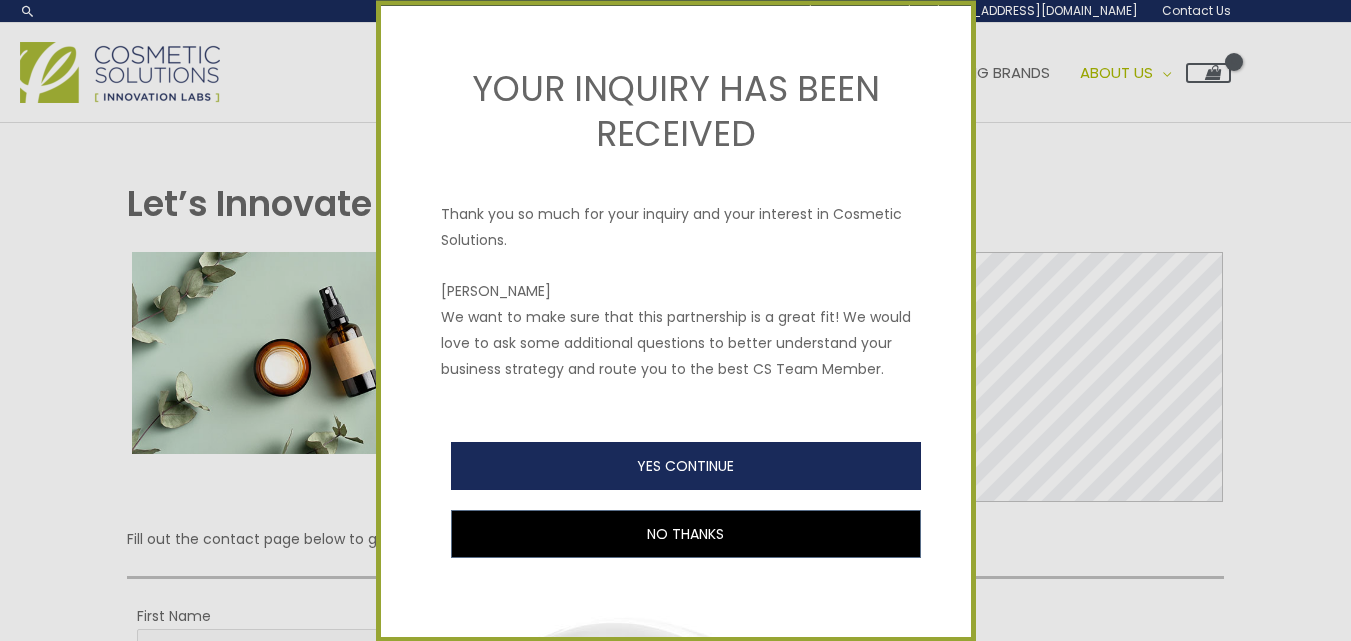 click on "YES CONTINUE" at bounding box center [686, 466] 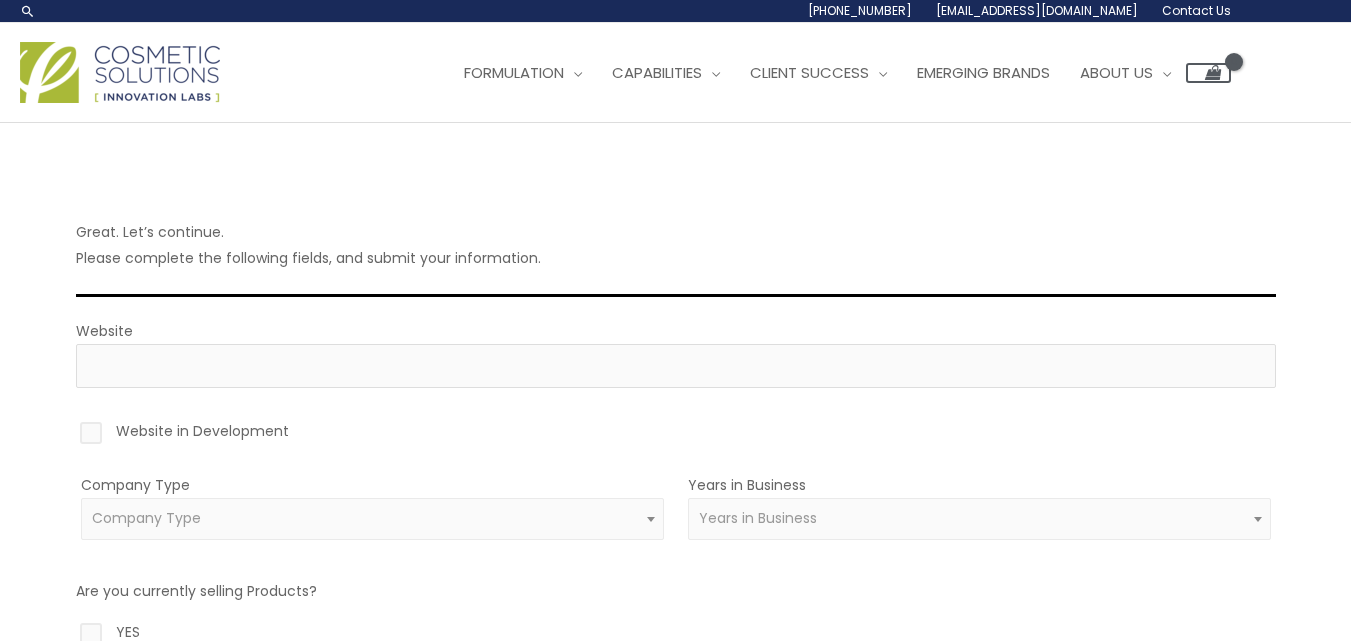 scroll, scrollTop: 300, scrollLeft: 0, axis: vertical 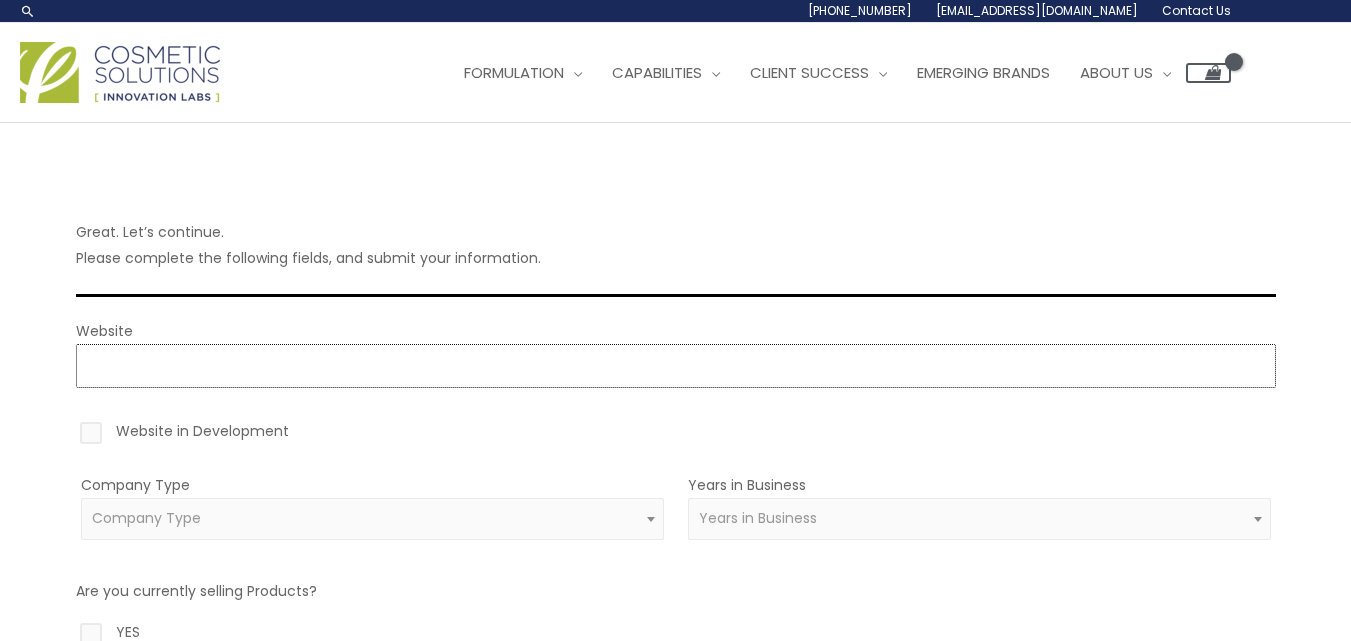 click on "Website" at bounding box center (676, 366) 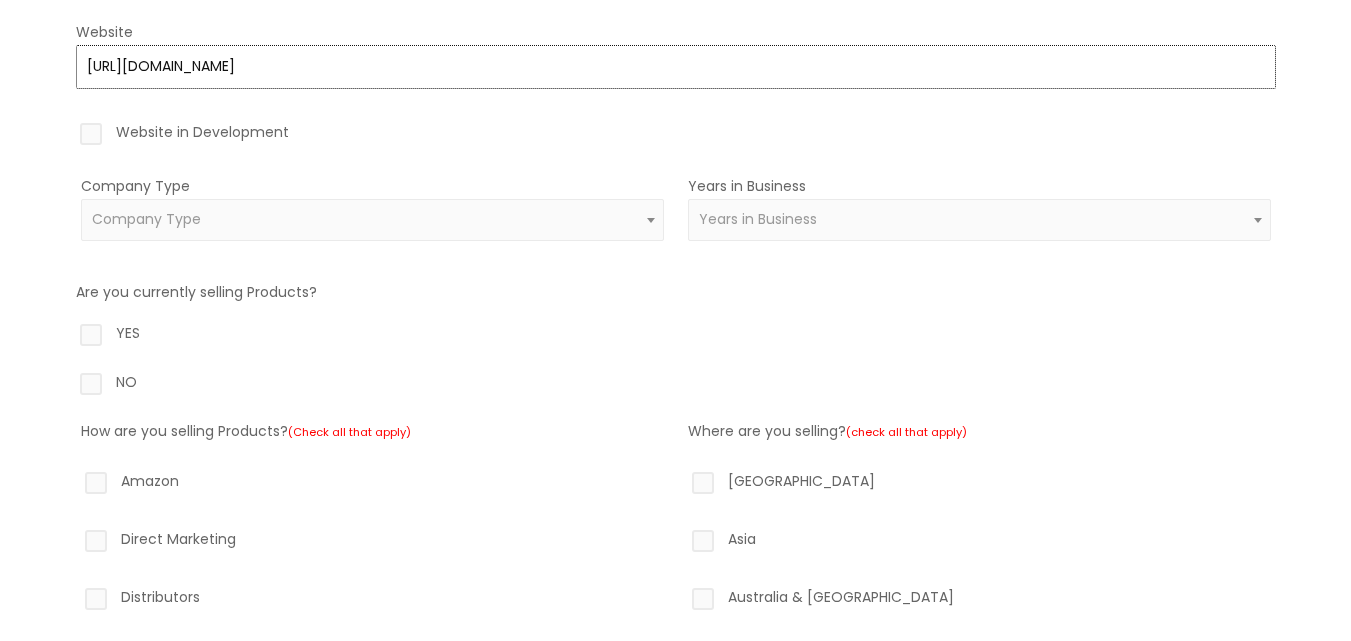 scroll, scrollTop: 300, scrollLeft: 0, axis: vertical 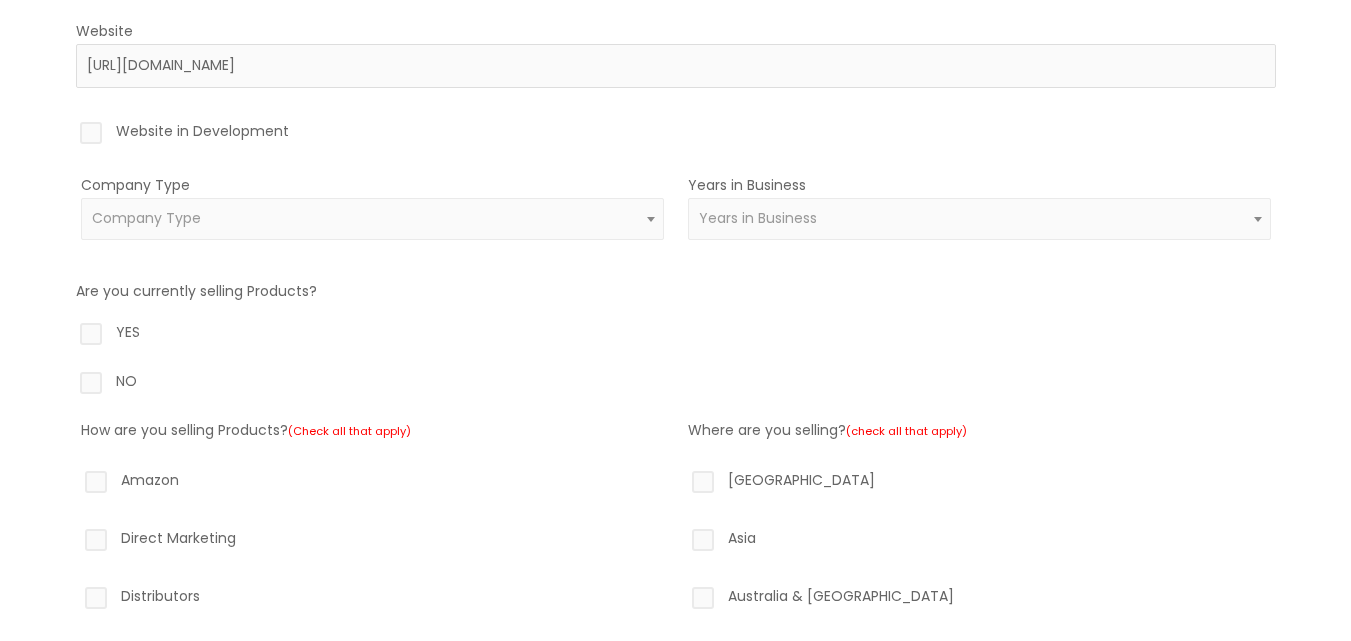 type on "https://https://instantcustompackaging.com/" 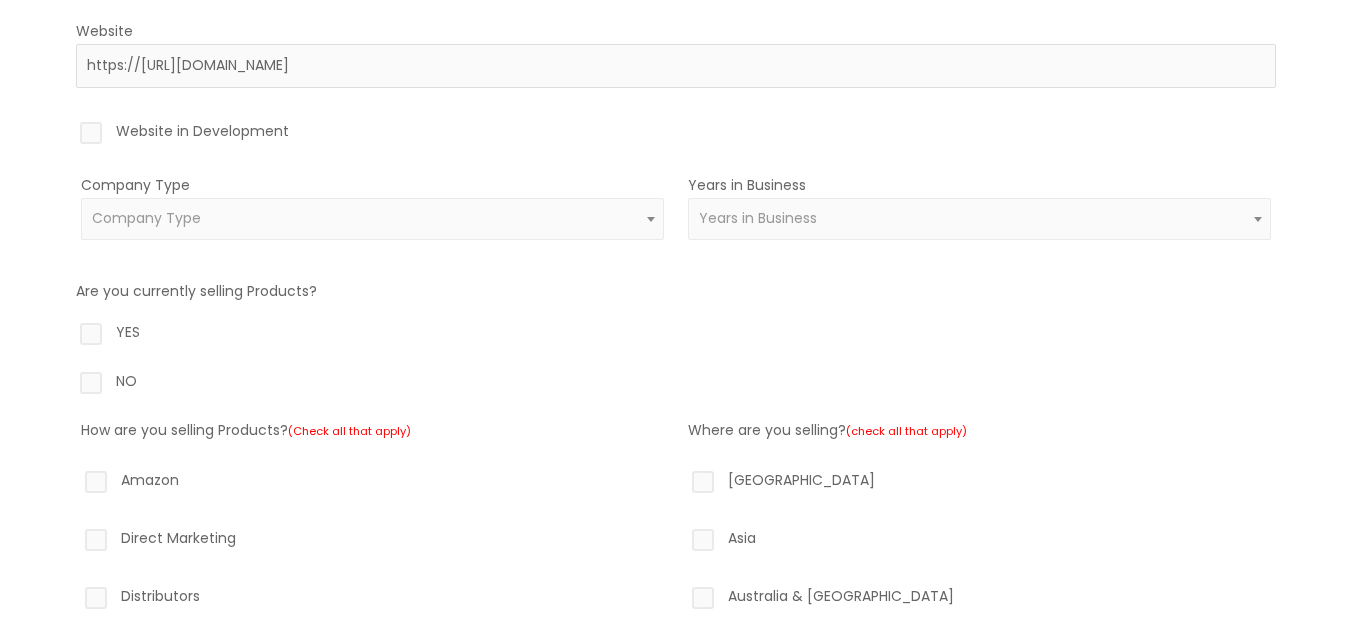 click on "Company Type" at bounding box center [372, 219] 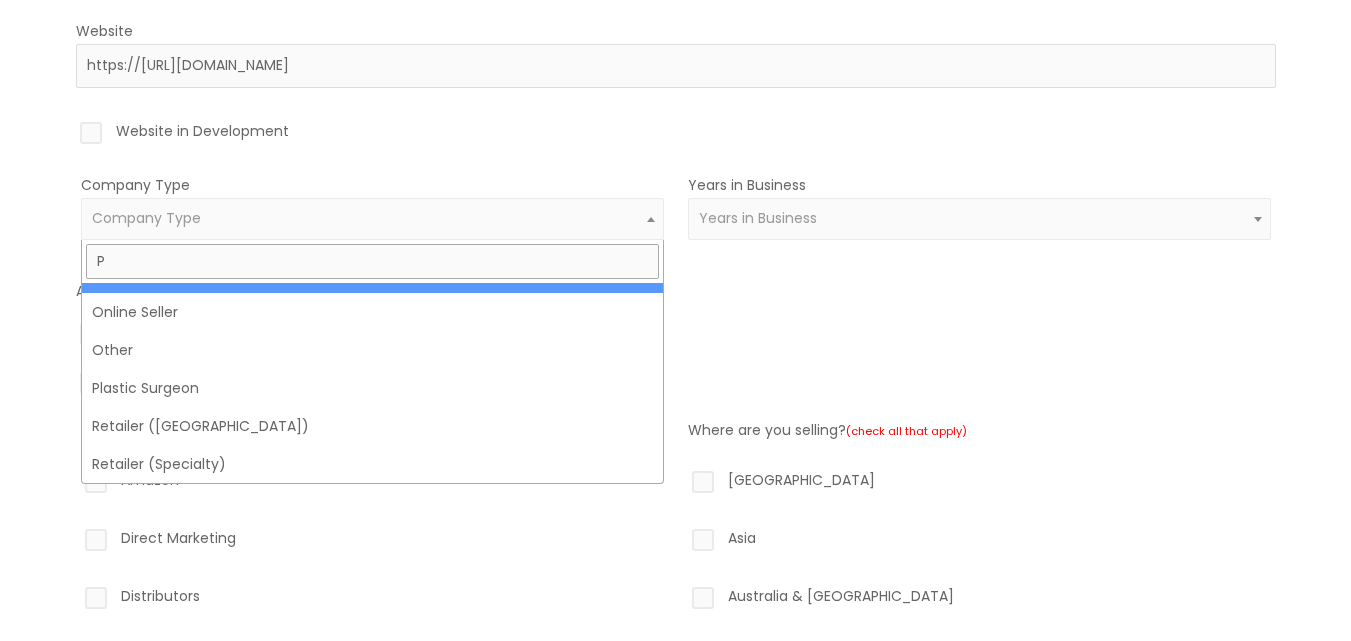 scroll, scrollTop: 0, scrollLeft: 0, axis: both 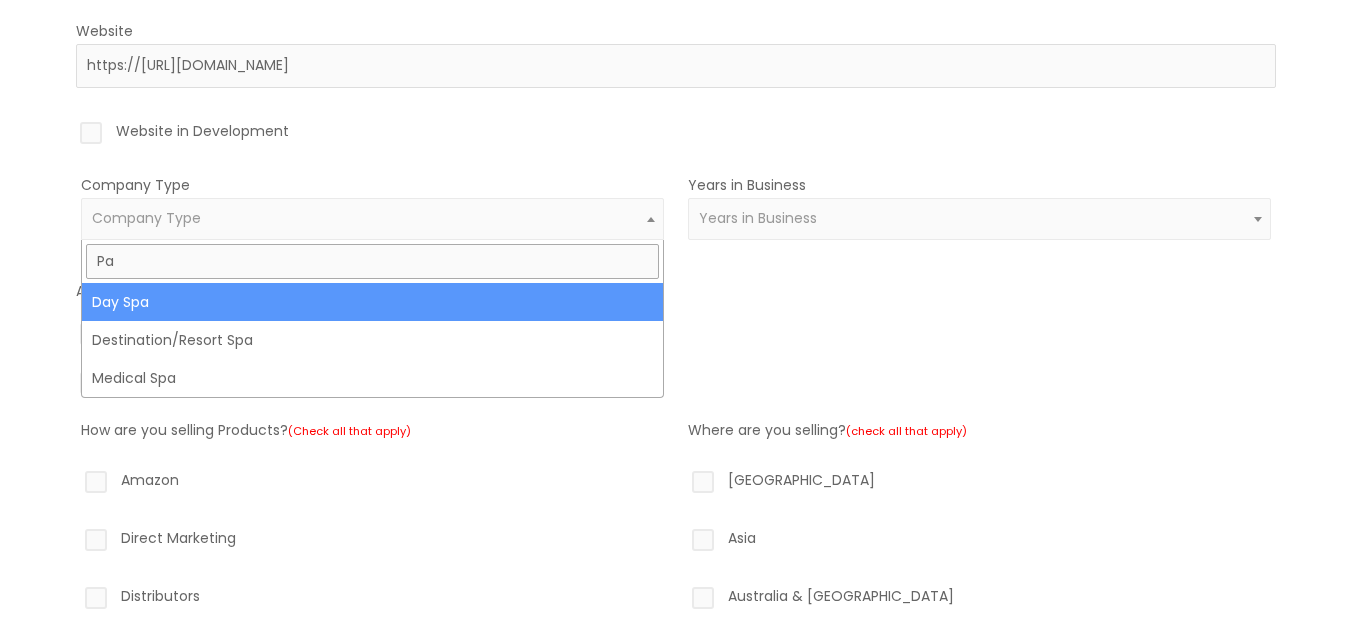 type on "P" 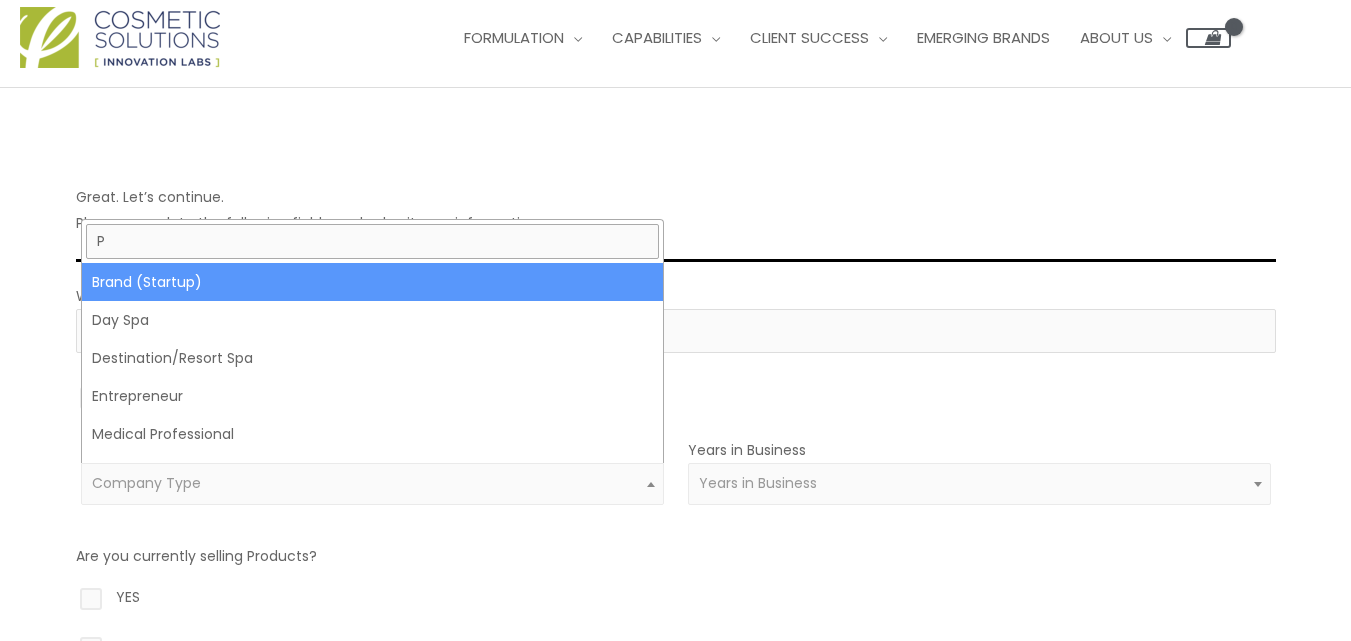 scroll, scrollTop: 0, scrollLeft: 0, axis: both 